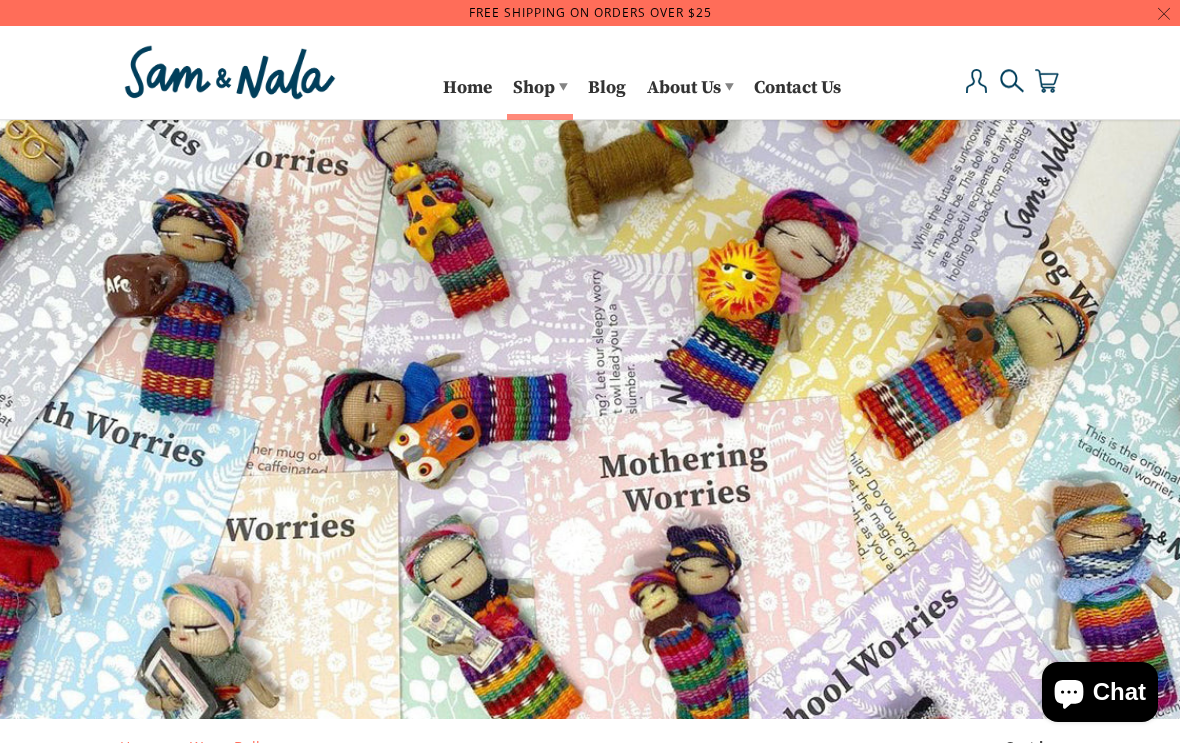 scroll, scrollTop: 0, scrollLeft: 0, axis: both 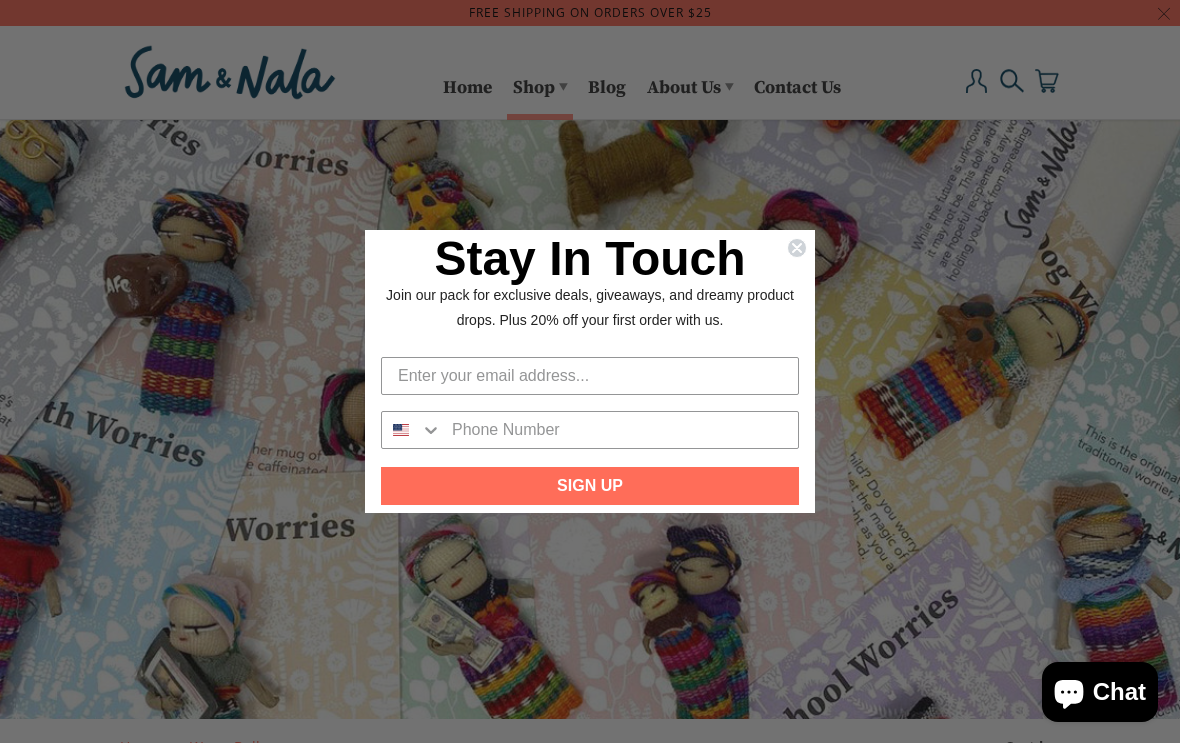 click on "Close dialog" 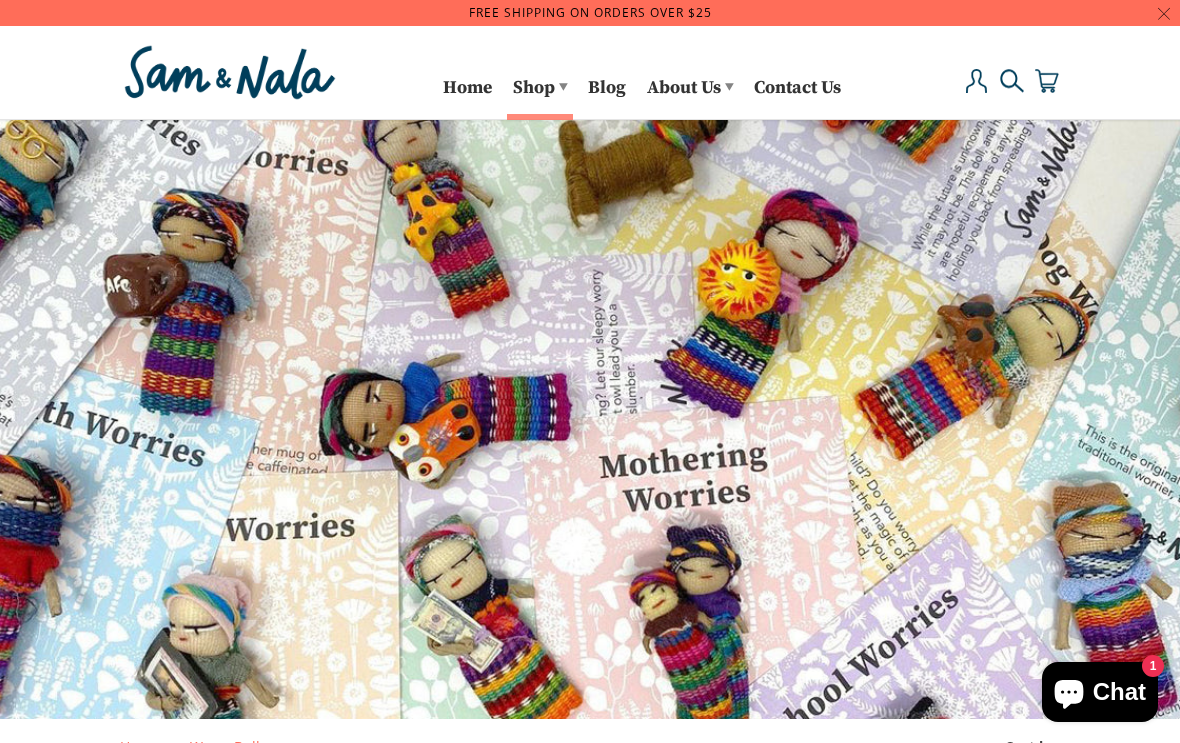 click on "Worry Dolls" at bounding box center [0, 0] 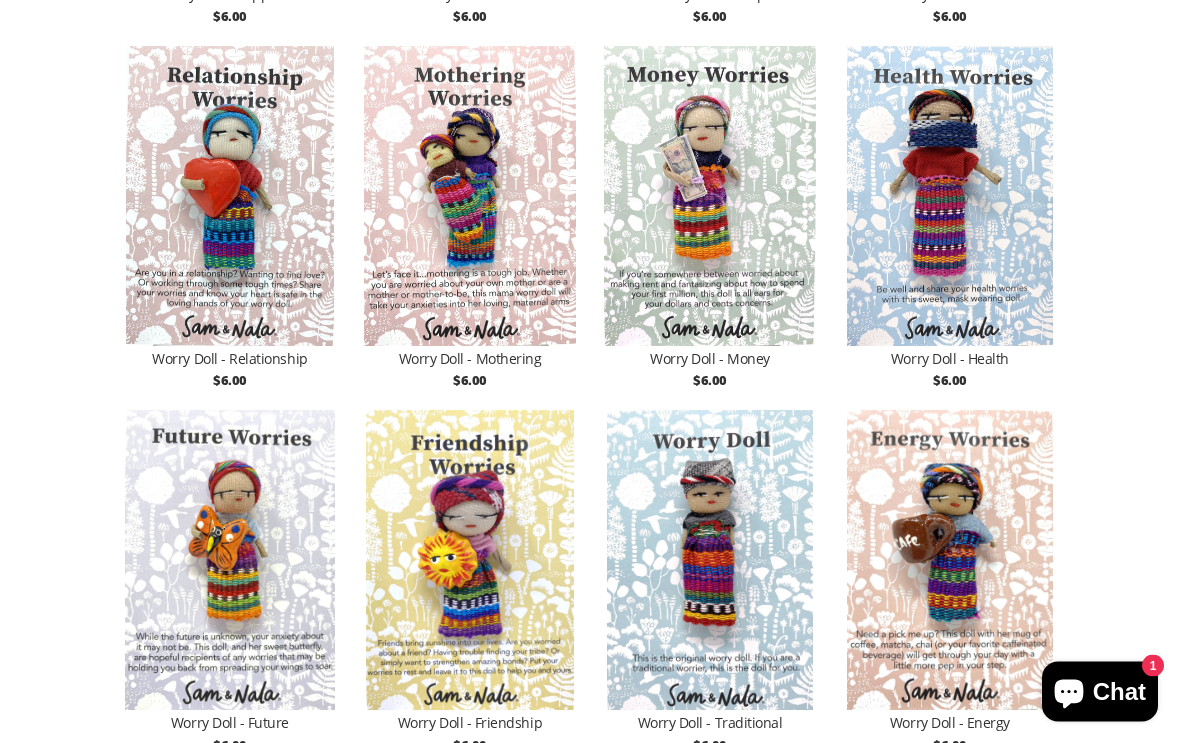 scroll, scrollTop: 1382, scrollLeft: 0, axis: vertical 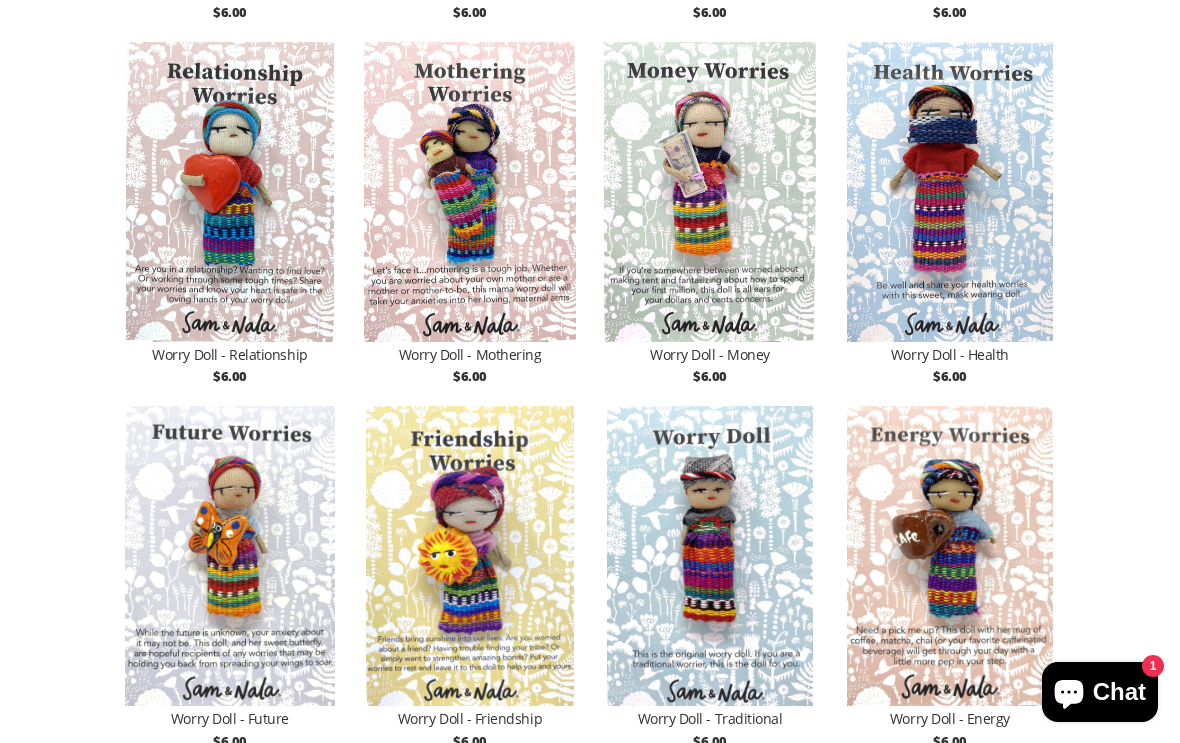 click on "Home
Worry Dolls
Sort by:
Featured
Best Selling
Alphabetically: A-Z
Alphabetically: Z-A
Price: Low to High
Price: High to Low
Date: New to Old
Date: Old to New
Worry Dolls
The world is a crazy place! We’ve got soothing solutions for what ails. According to traditional Mayan legend, if you tell your worries to a worry doll before going to bed, then place it under your pillow, by morning the doll will have gifted you..." at bounding box center (590, 310) 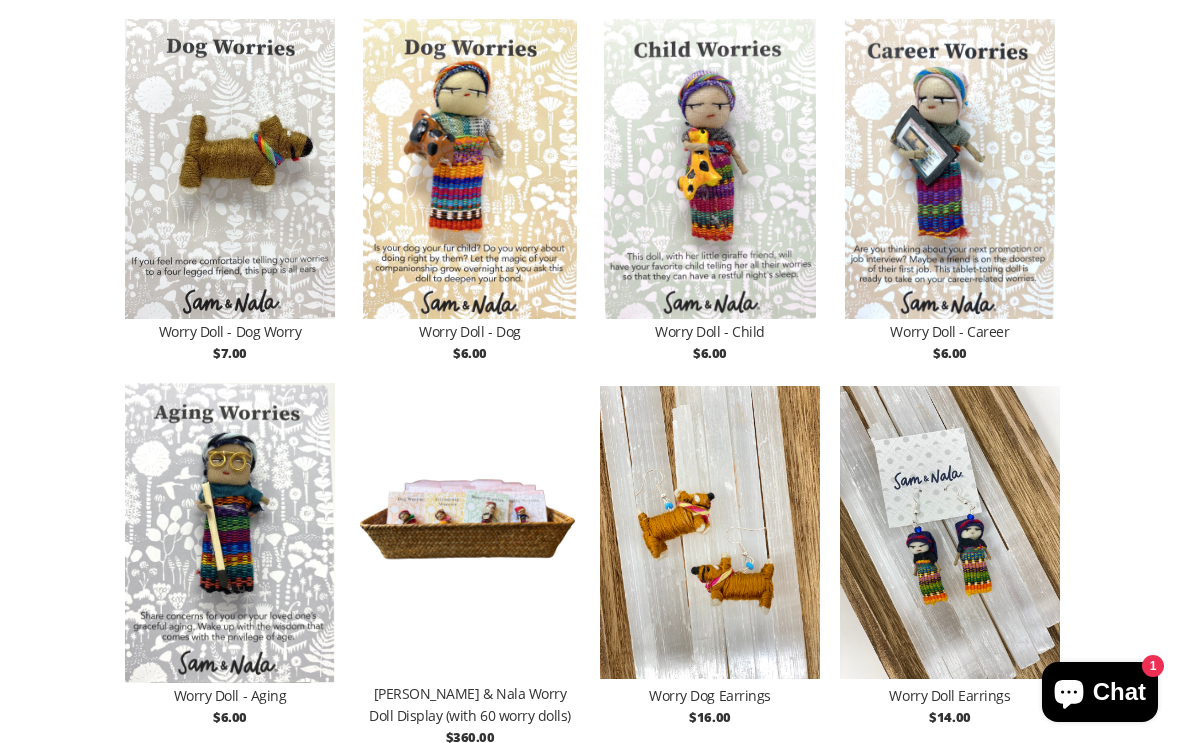 scroll, scrollTop: 2138, scrollLeft: 0, axis: vertical 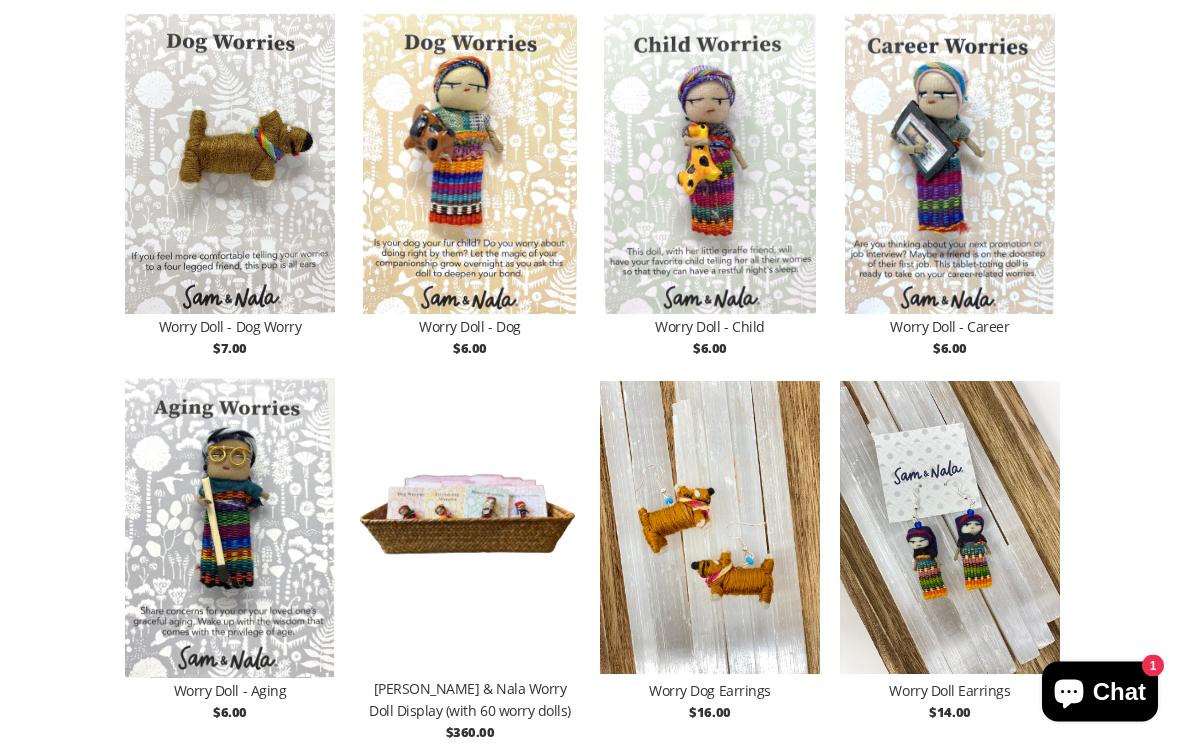 click at bounding box center (230, 529) 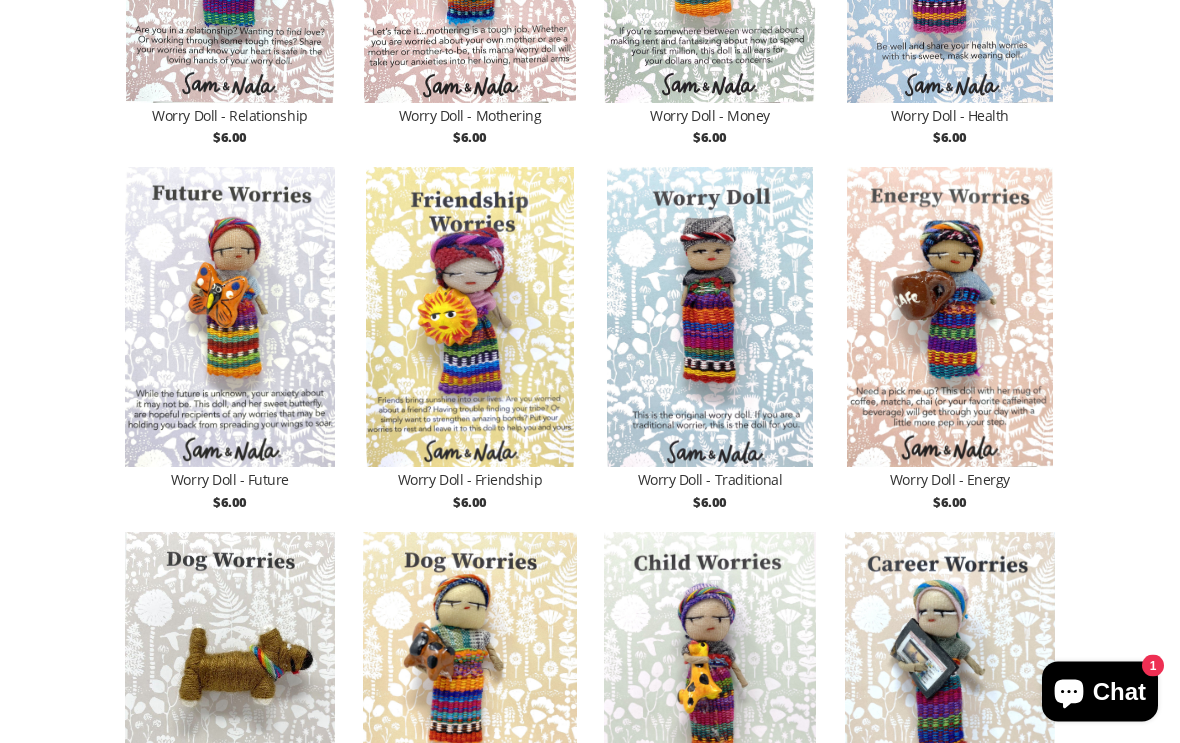 scroll, scrollTop: 1618, scrollLeft: 0, axis: vertical 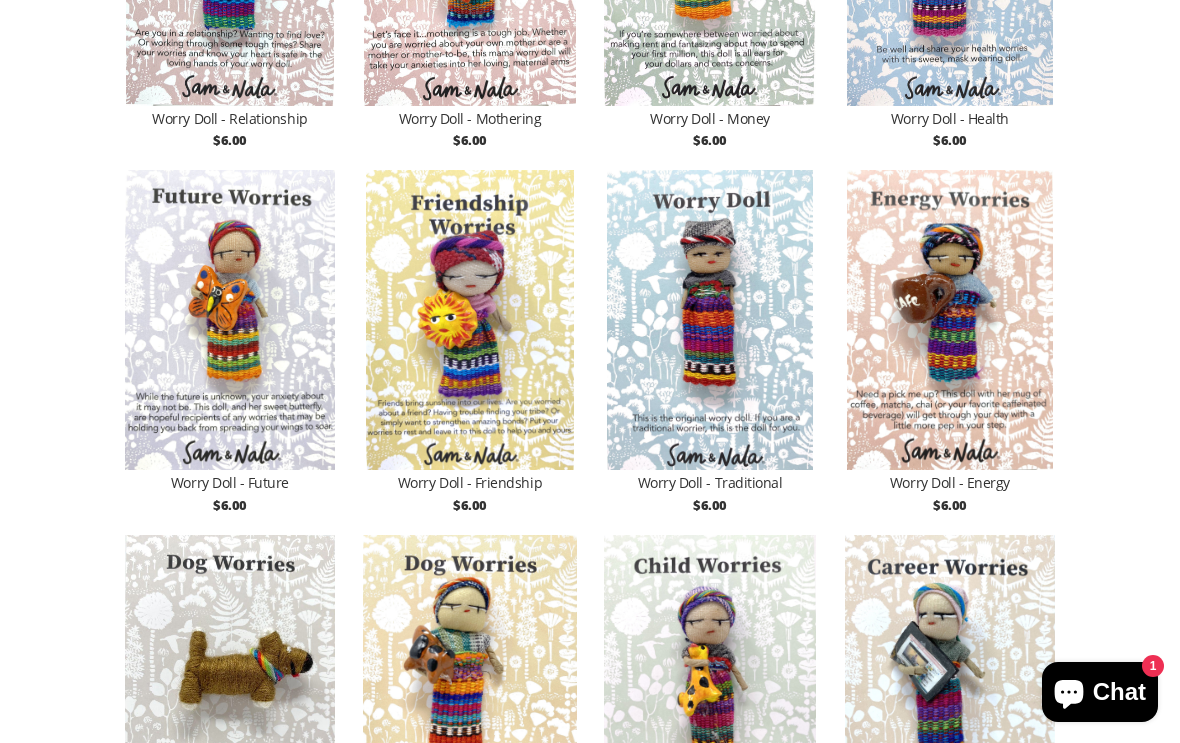 click at bounding box center [230, 320] 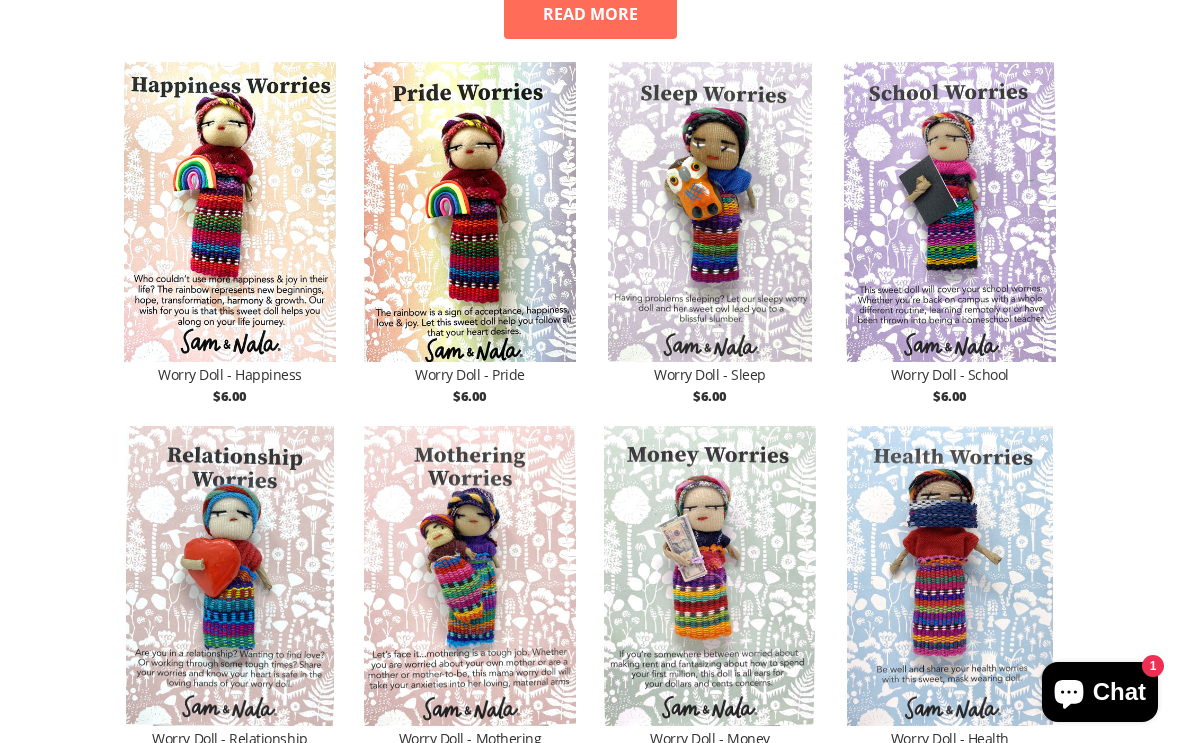 scroll, scrollTop: 996, scrollLeft: 0, axis: vertical 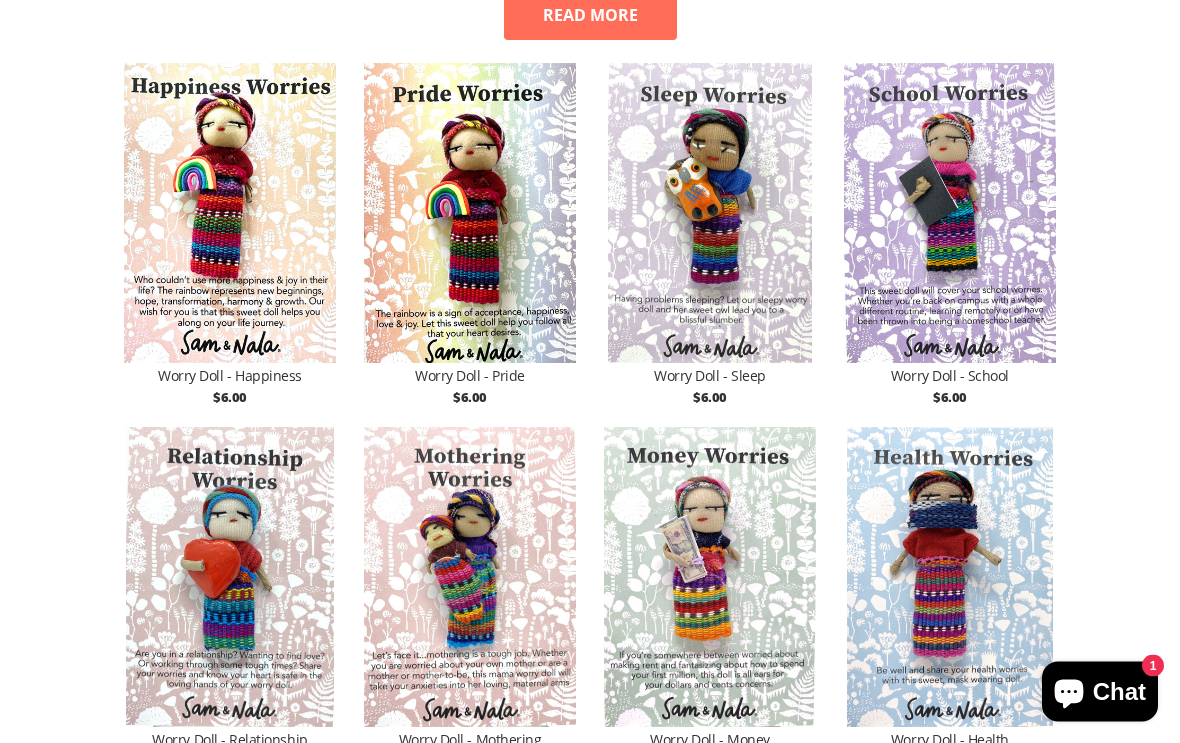 click at bounding box center [230, 214] 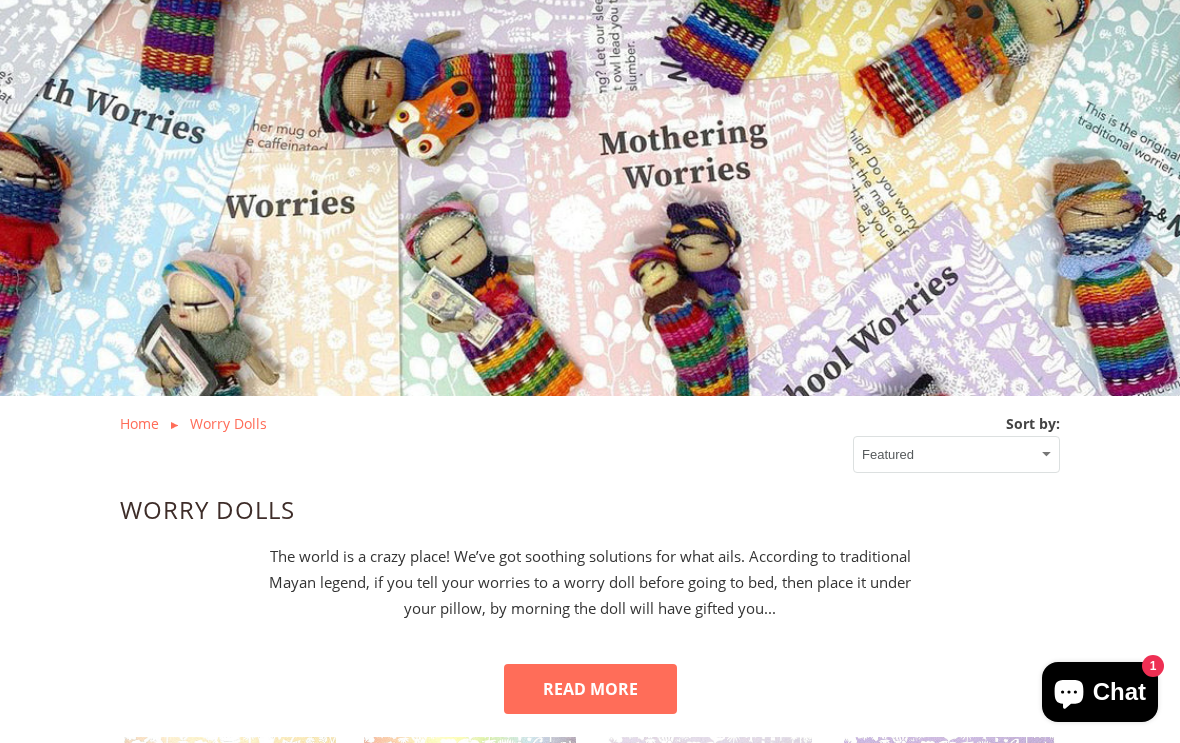 scroll, scrollTop: 322, scrollLeft: 0, axis: vertical 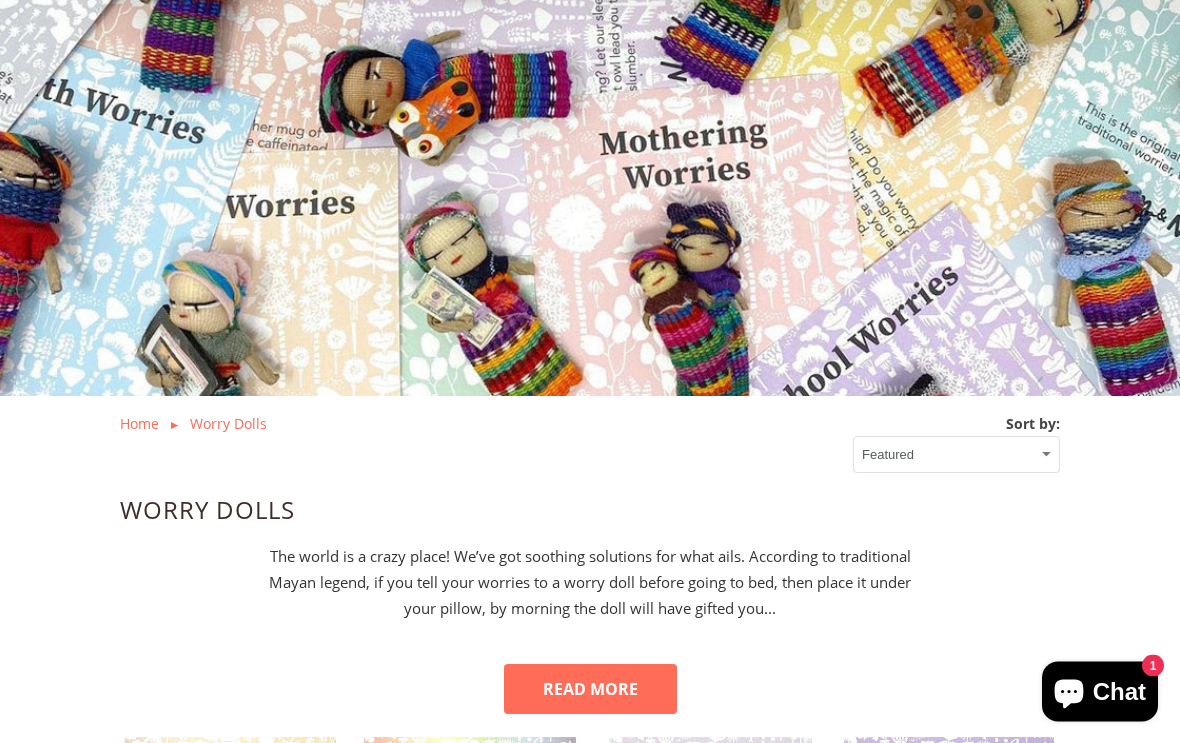 click at bounding box center [590, 127] 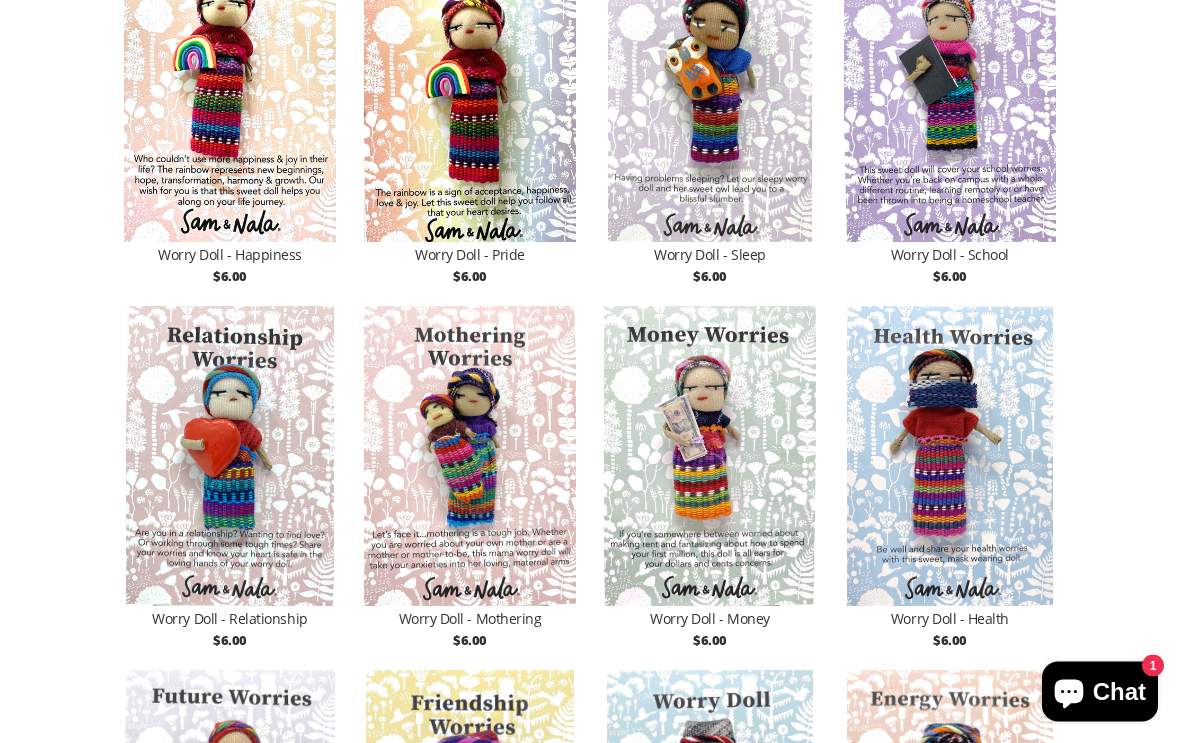 scroll, scrollTop: 1118, scrollLeft: 0, axis: vertical 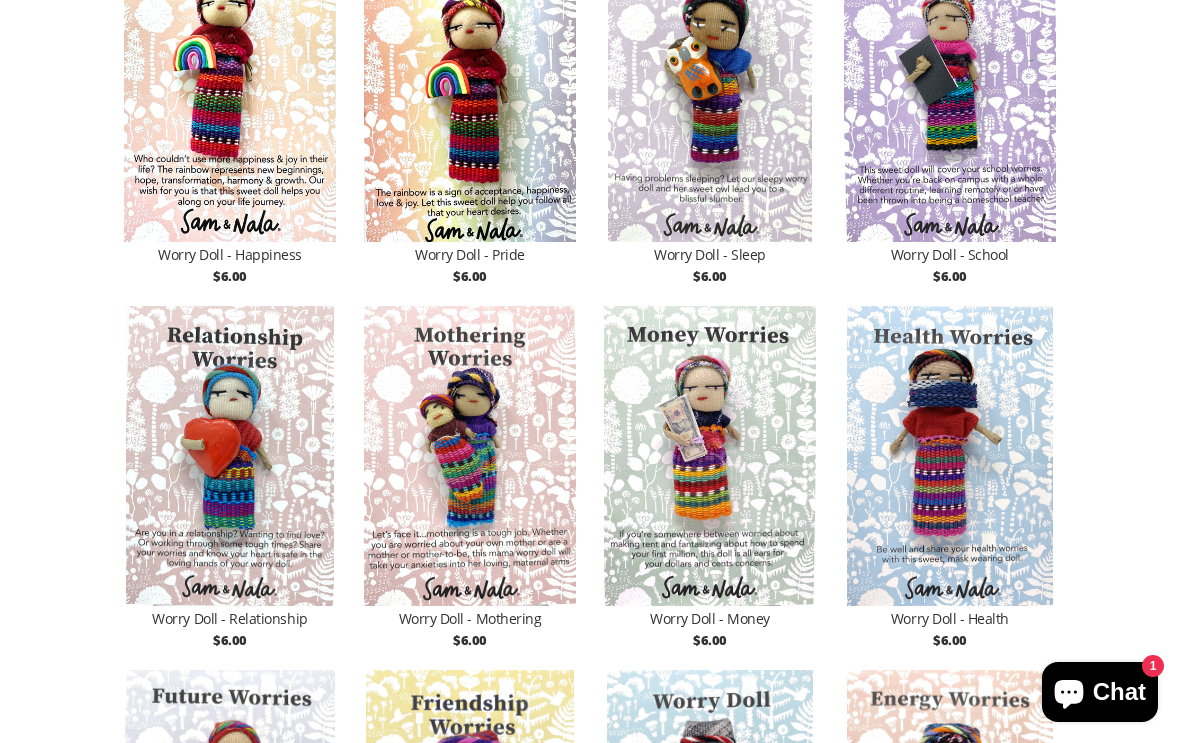 click at bounding box center [950, 456] 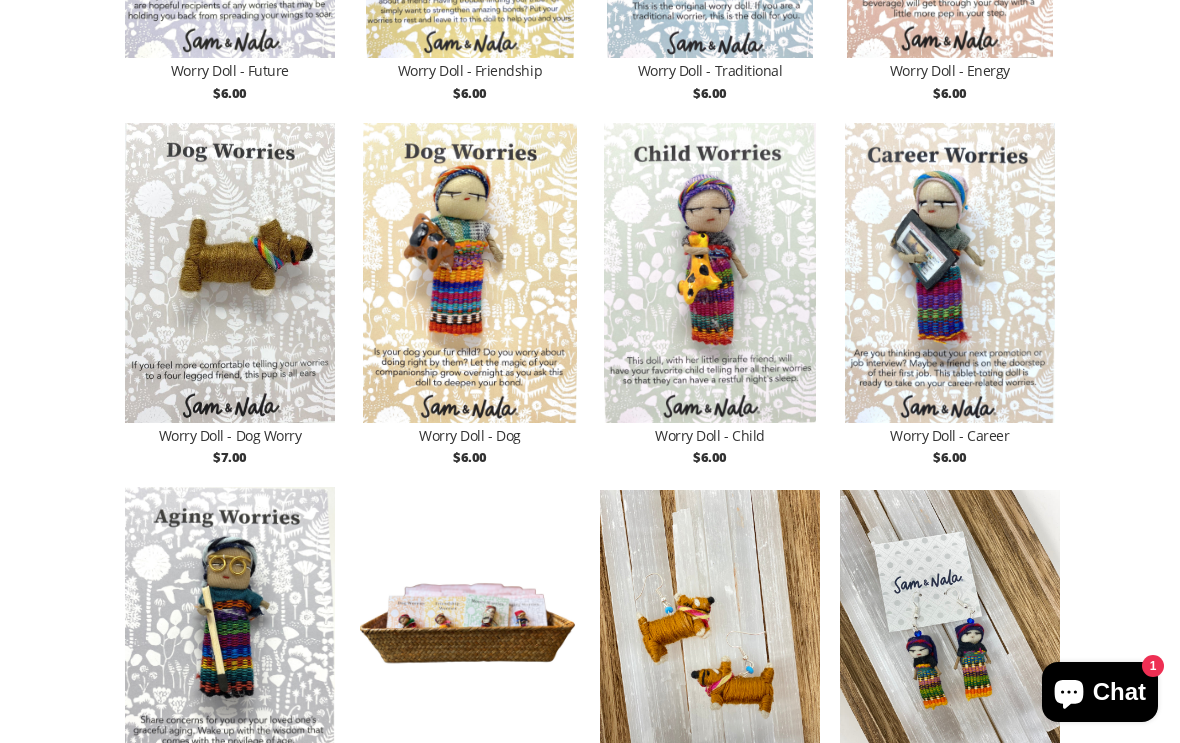 scroll, scrollTop: 2029, scrollLeft: 0, axis: vertical 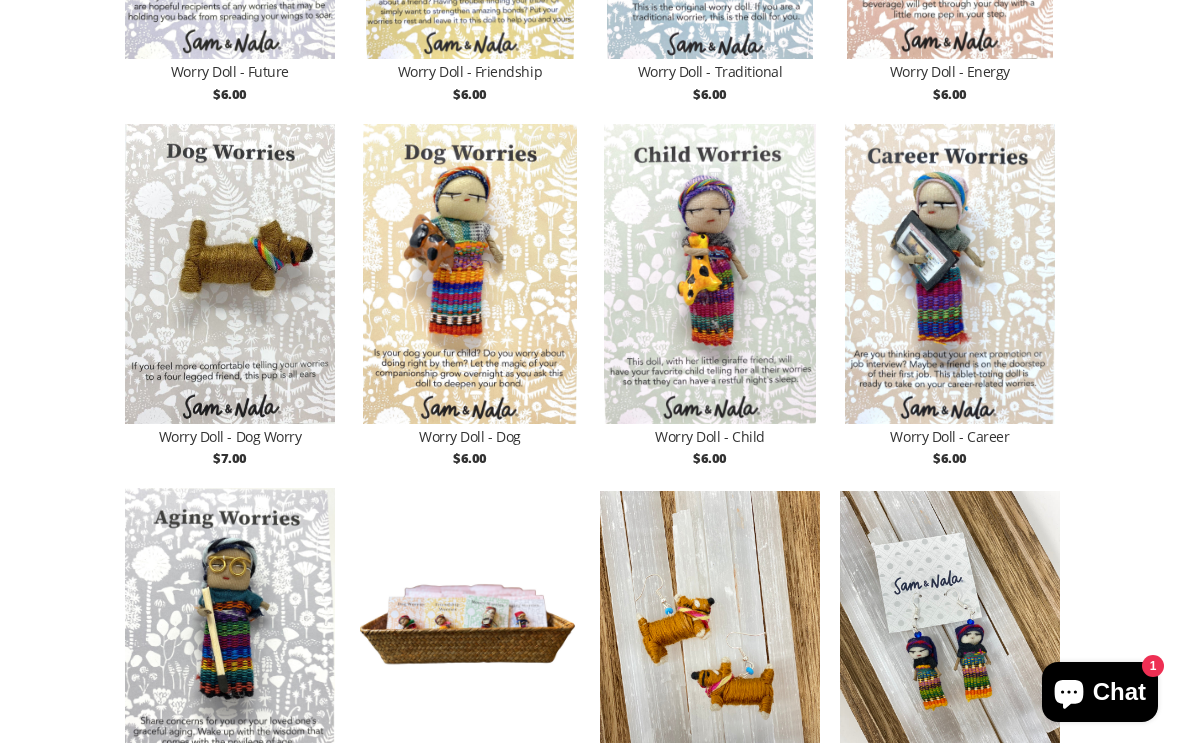 click at bounding box center [470, 274] 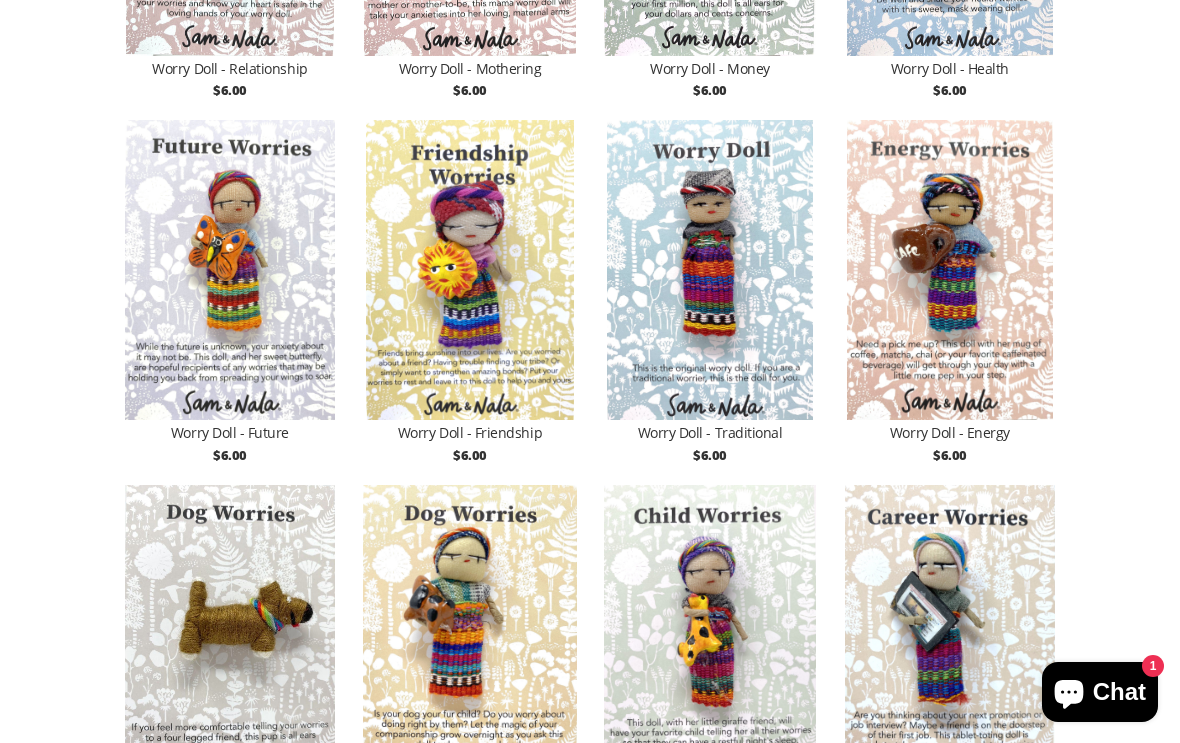 scroll, scrollTop: 1663, scrollLeft: 0, axis: vertical 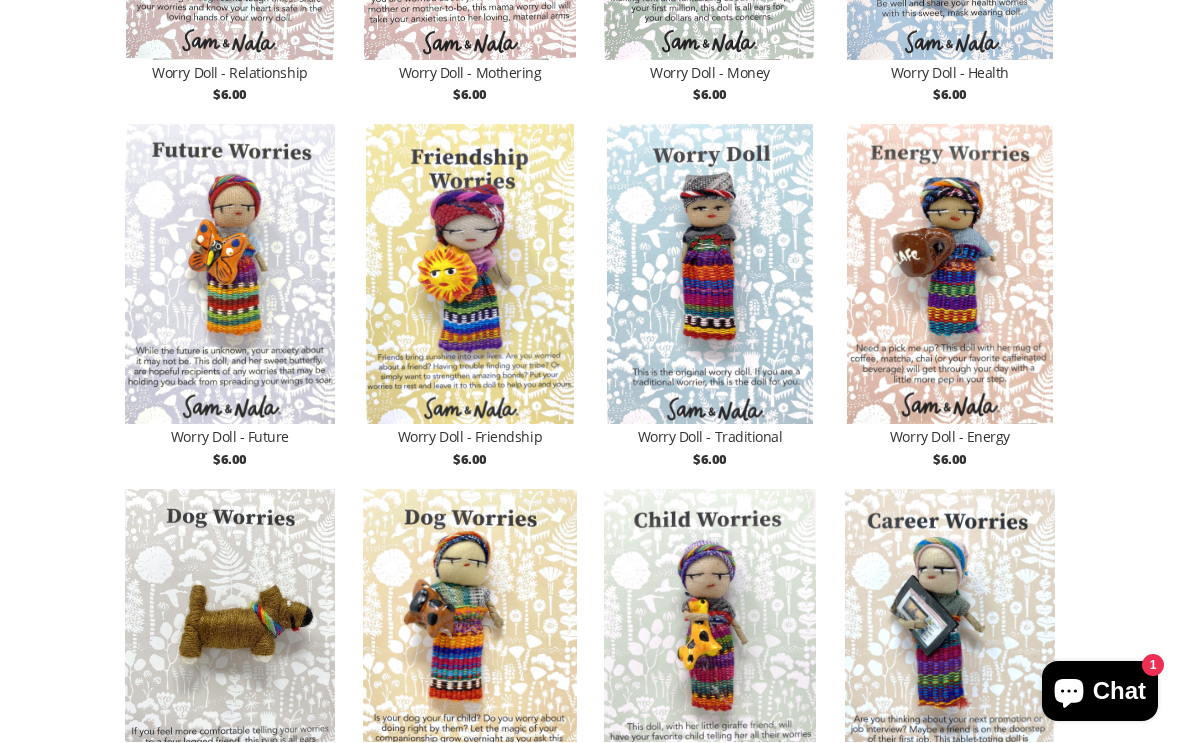 click at bounding box center (470, 275) 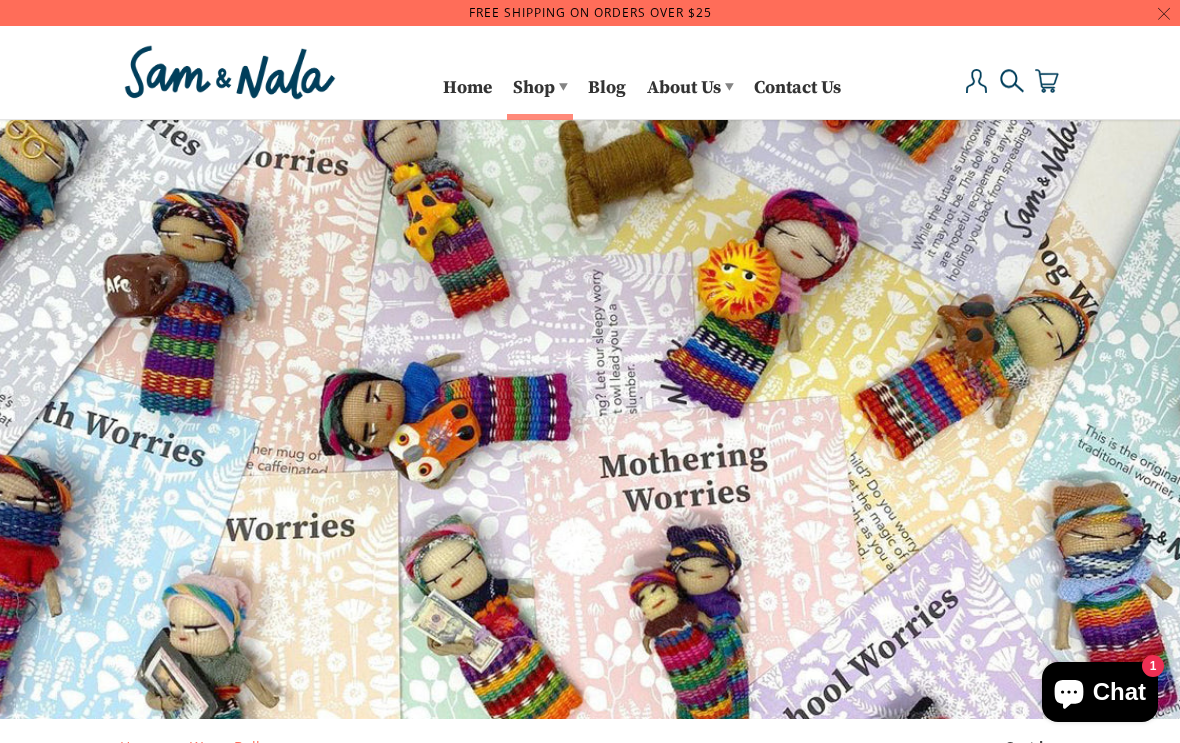 scroll, scrollTop: 1664, scrollLeft: 0, axis: vertical 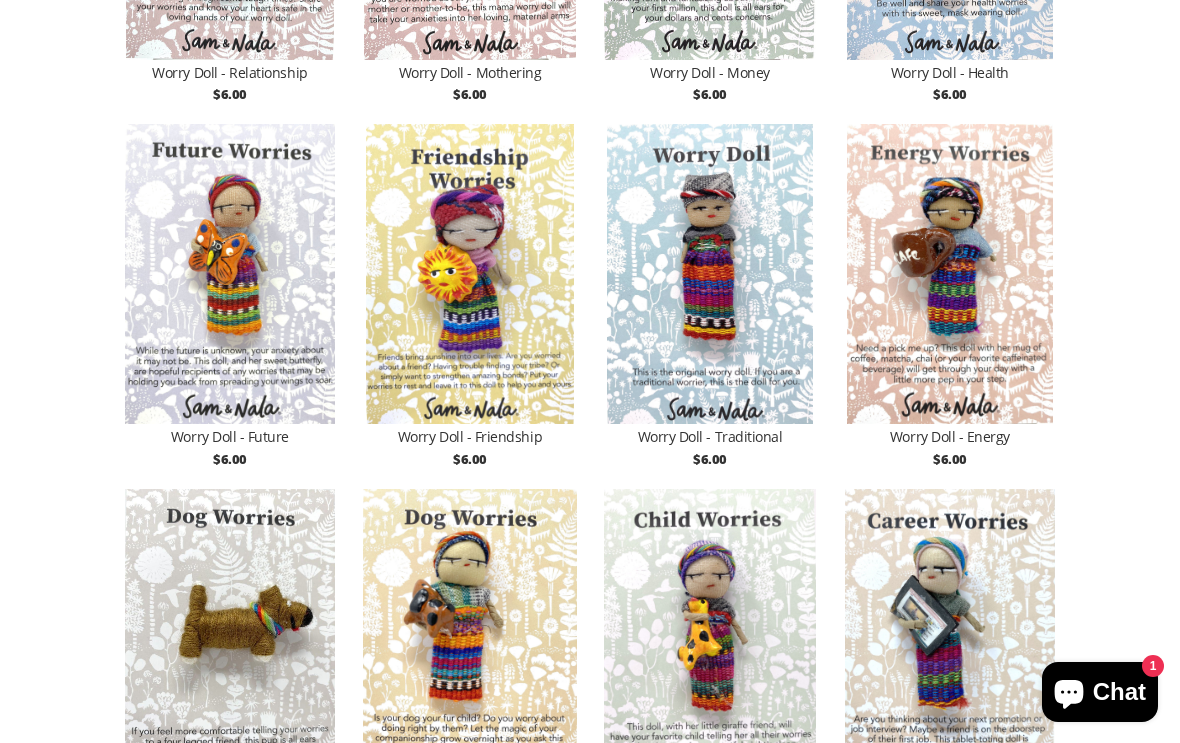 click at bounding box center (710, 274) 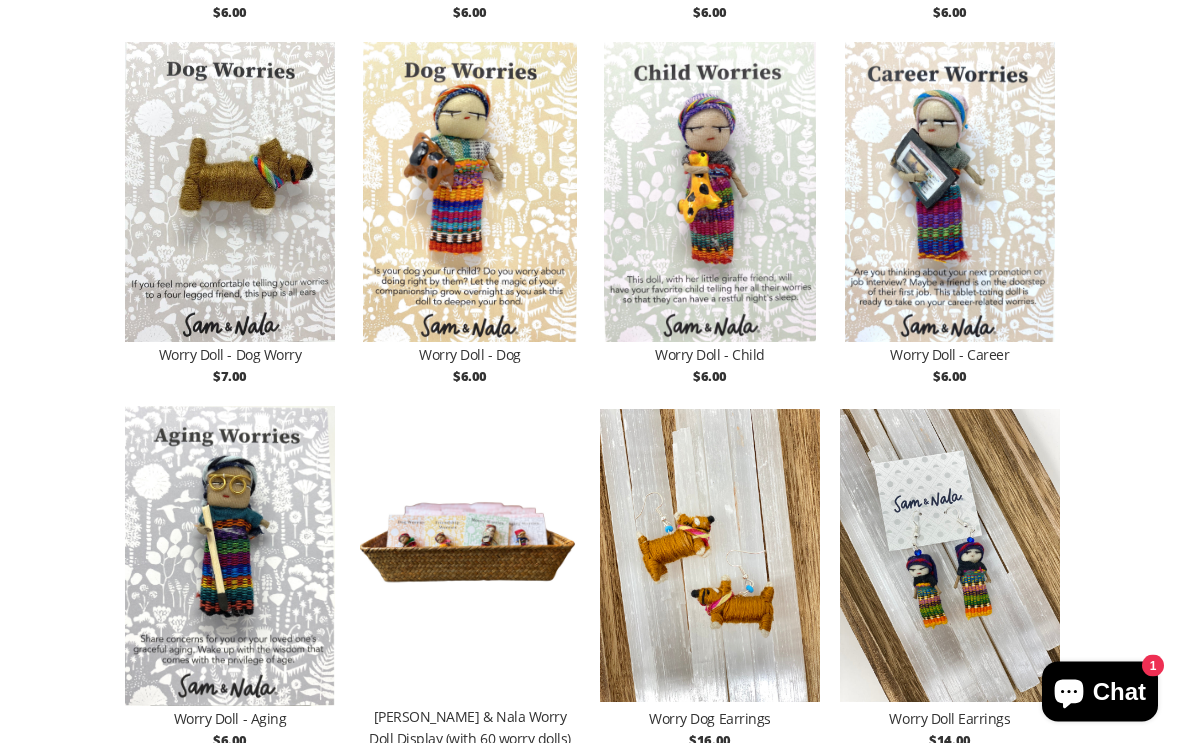 scroll, scrollTop: 2110, scrollLeft: 0, axis: vertical 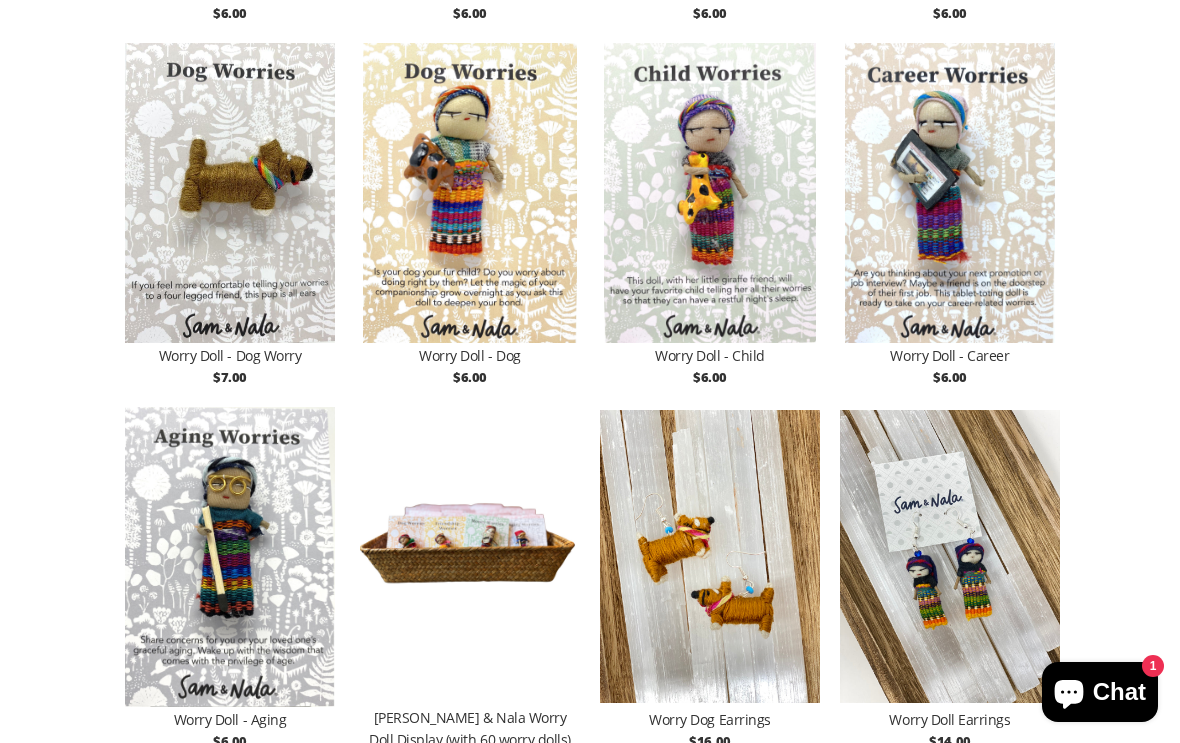 click at bounding box center (230, 557) 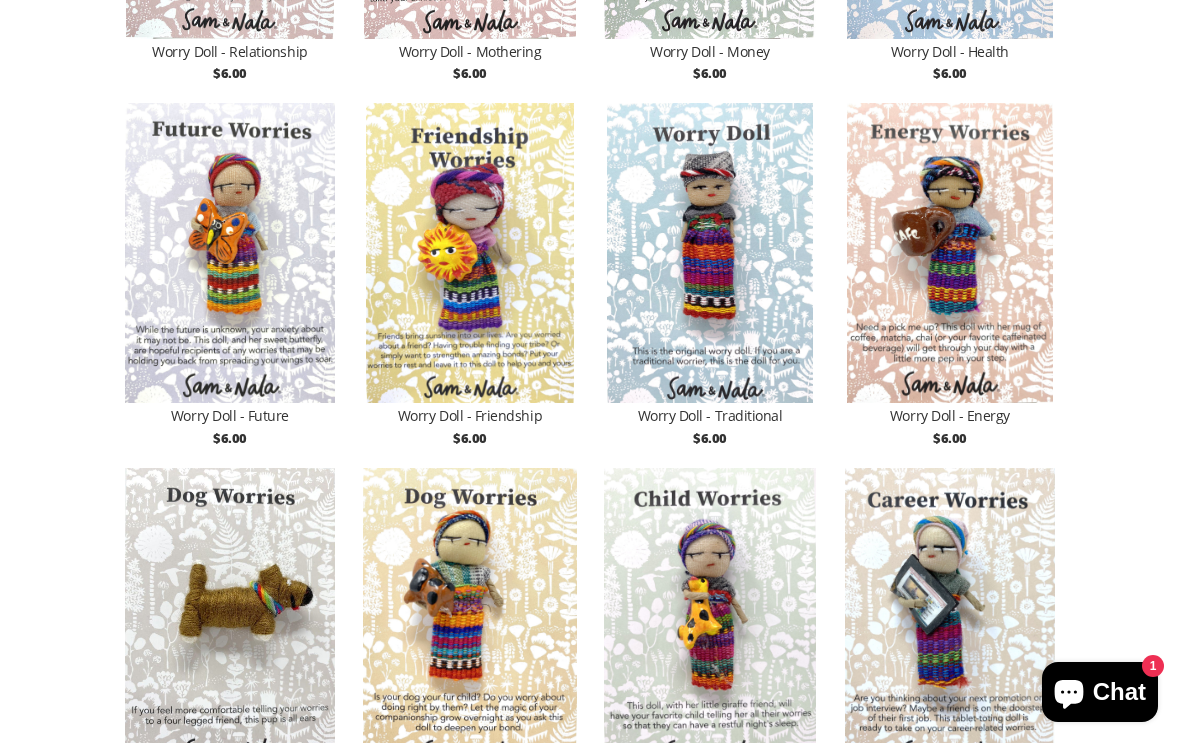 scroll, scrollTop: 1683, scrollLeft: 0, axis: vertical 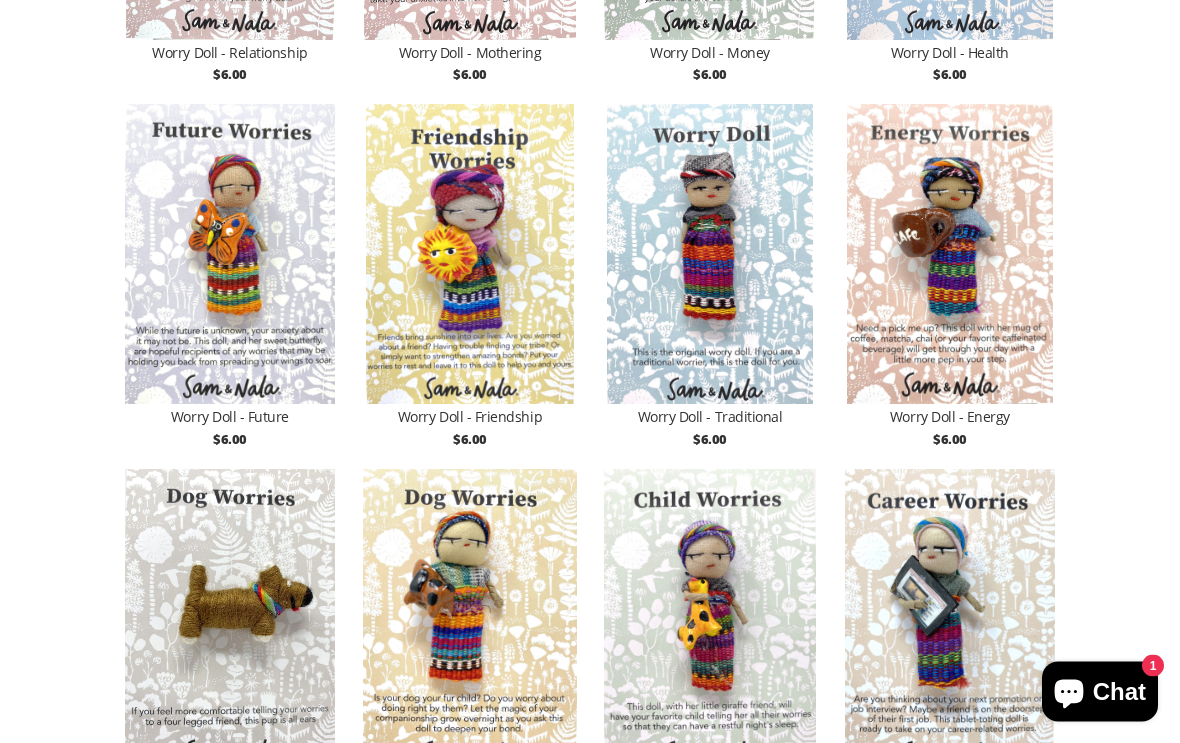 click at bounding box center [710, 255] 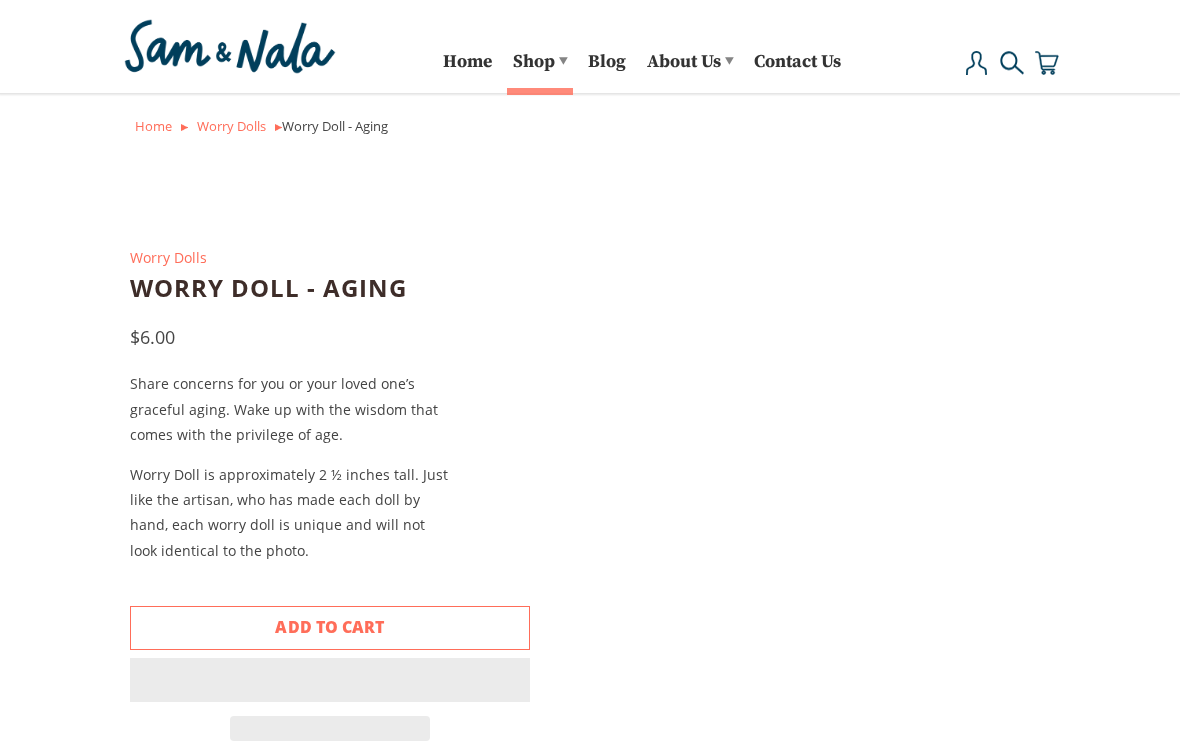 scroll, scrollTop: 0, scrollLeft: 0, axis: both 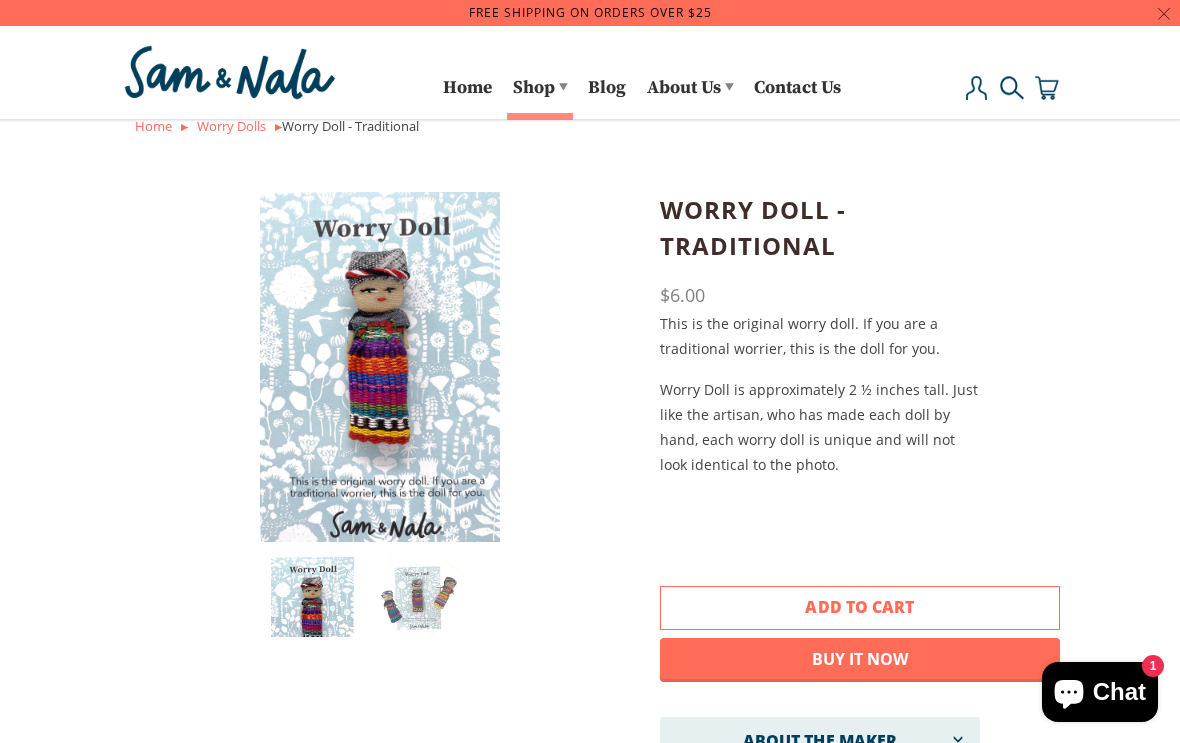 click at bounding box center [380, 367] 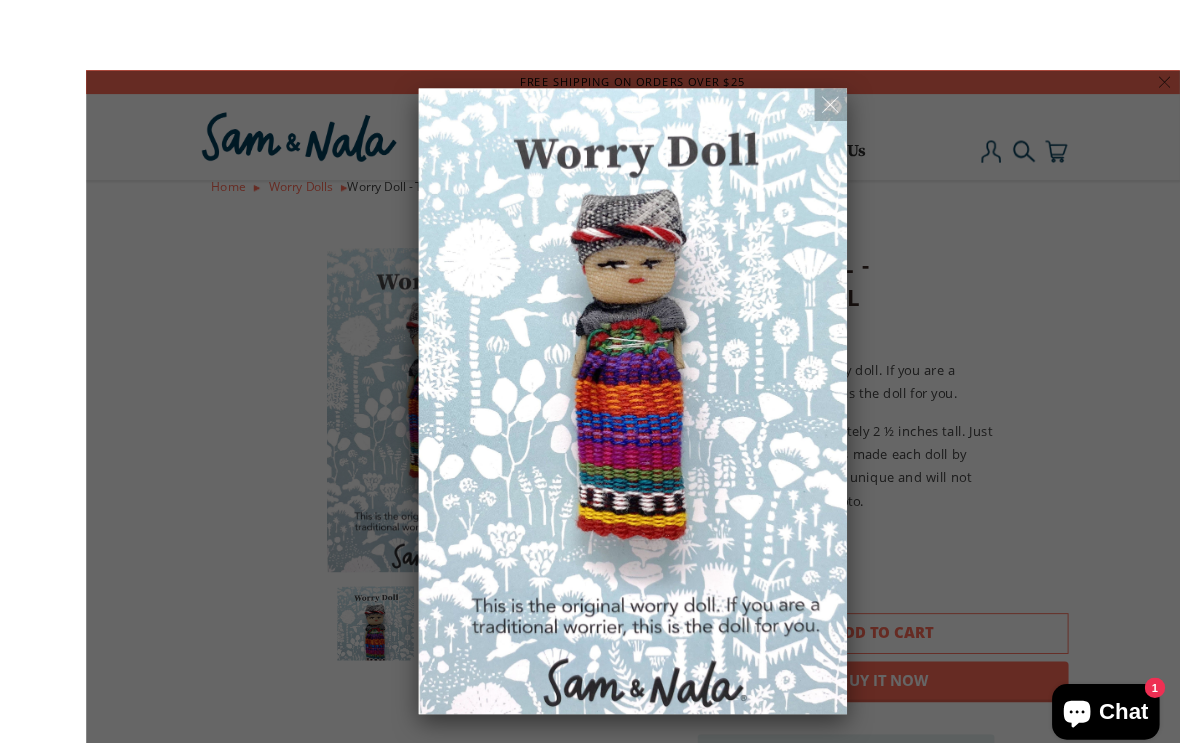 scroll, scrollTop: 1, scrollLeft: 0, axis: vertical 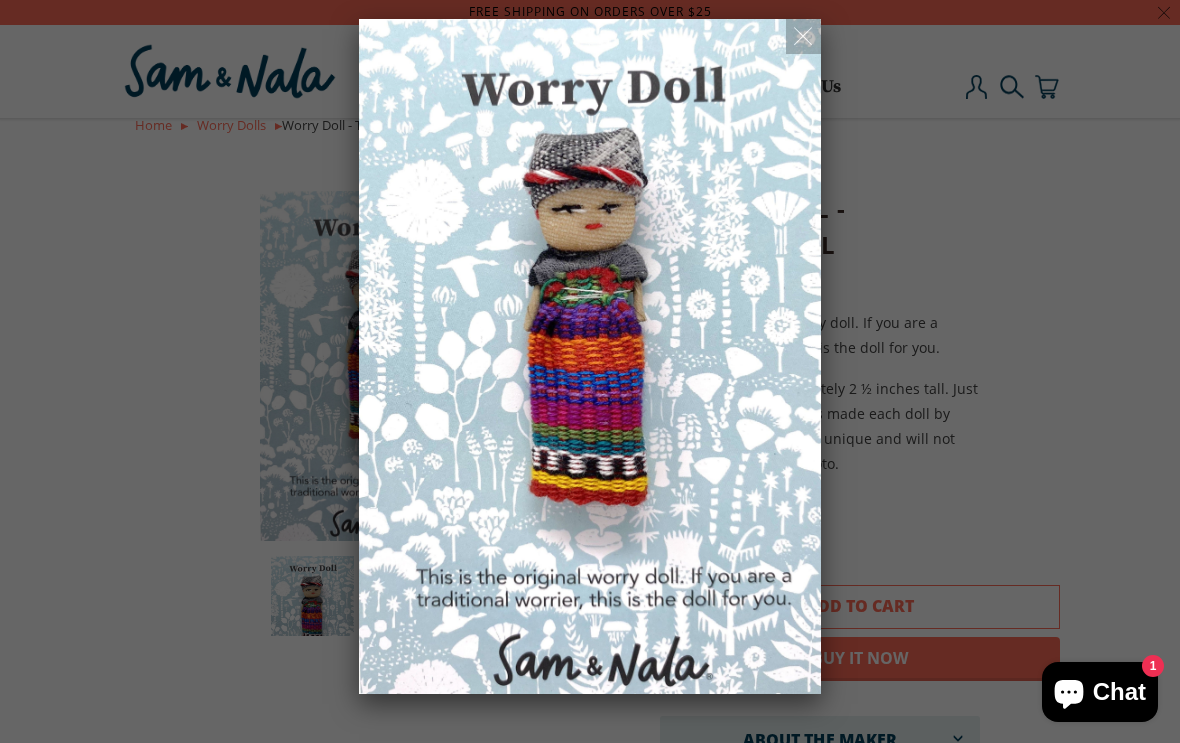 click at bounding box center (803, 36) 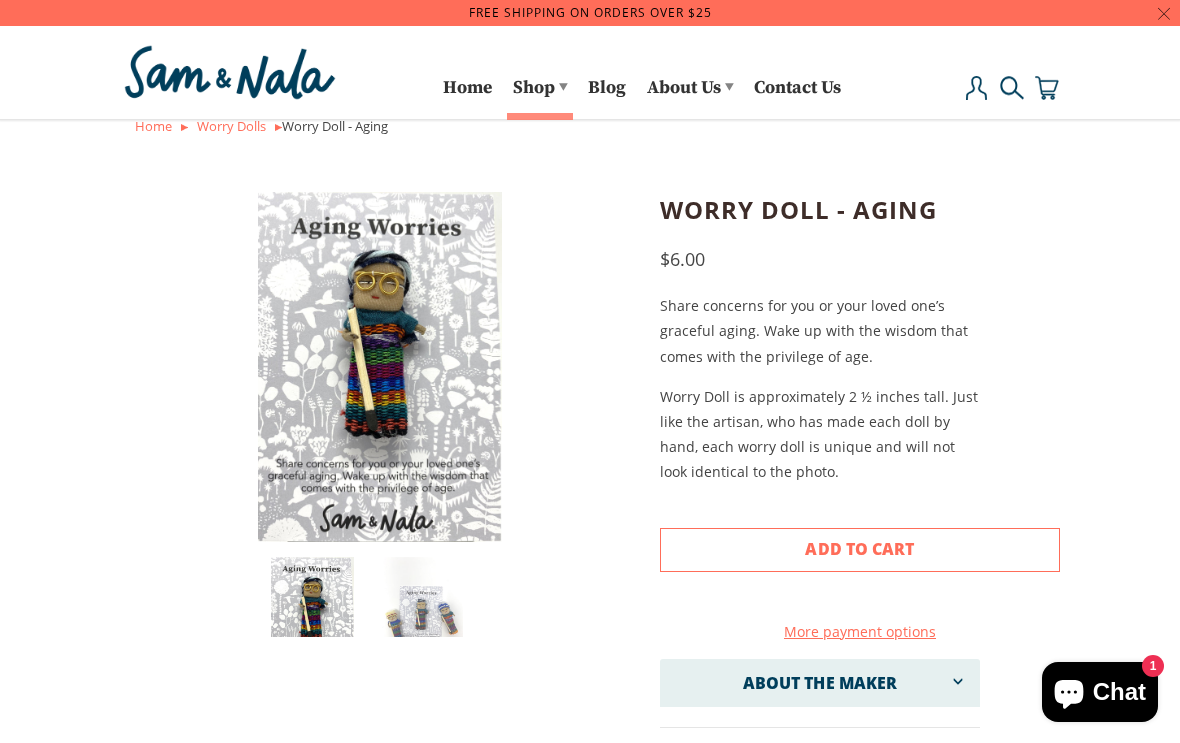 scroll, scrollTop: 0, scrollLeft: 0, axis: both 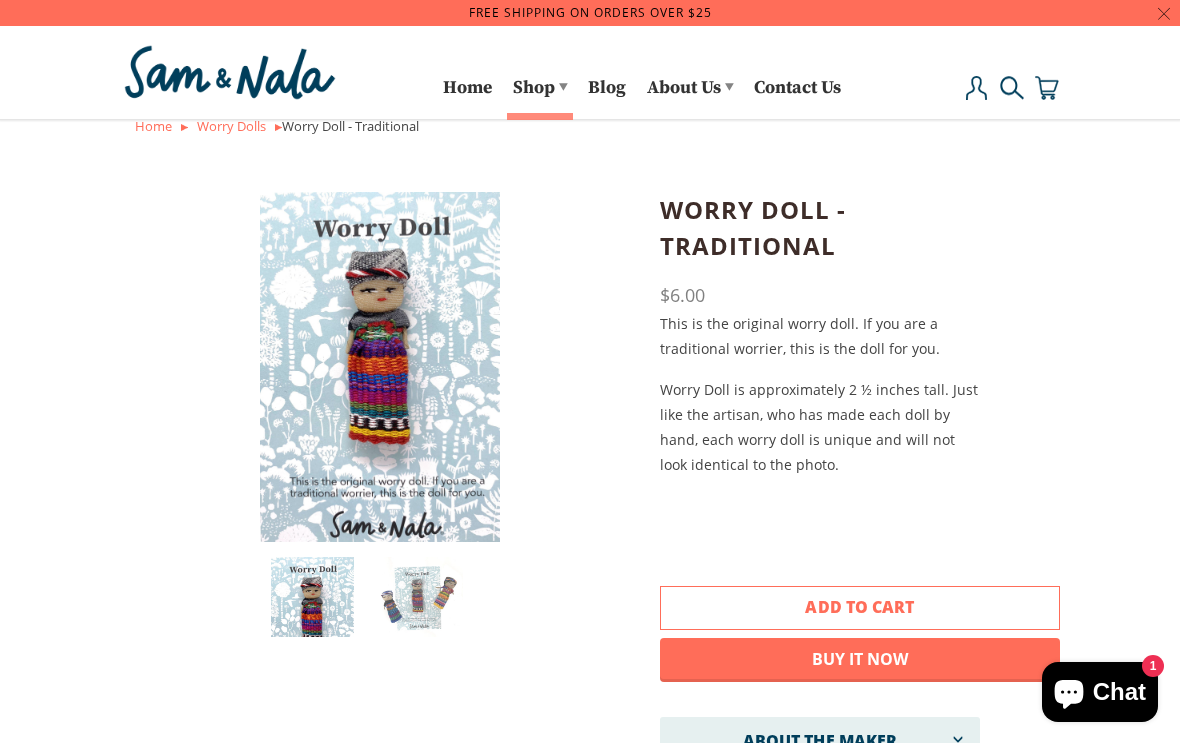 click on "Add to Cart" 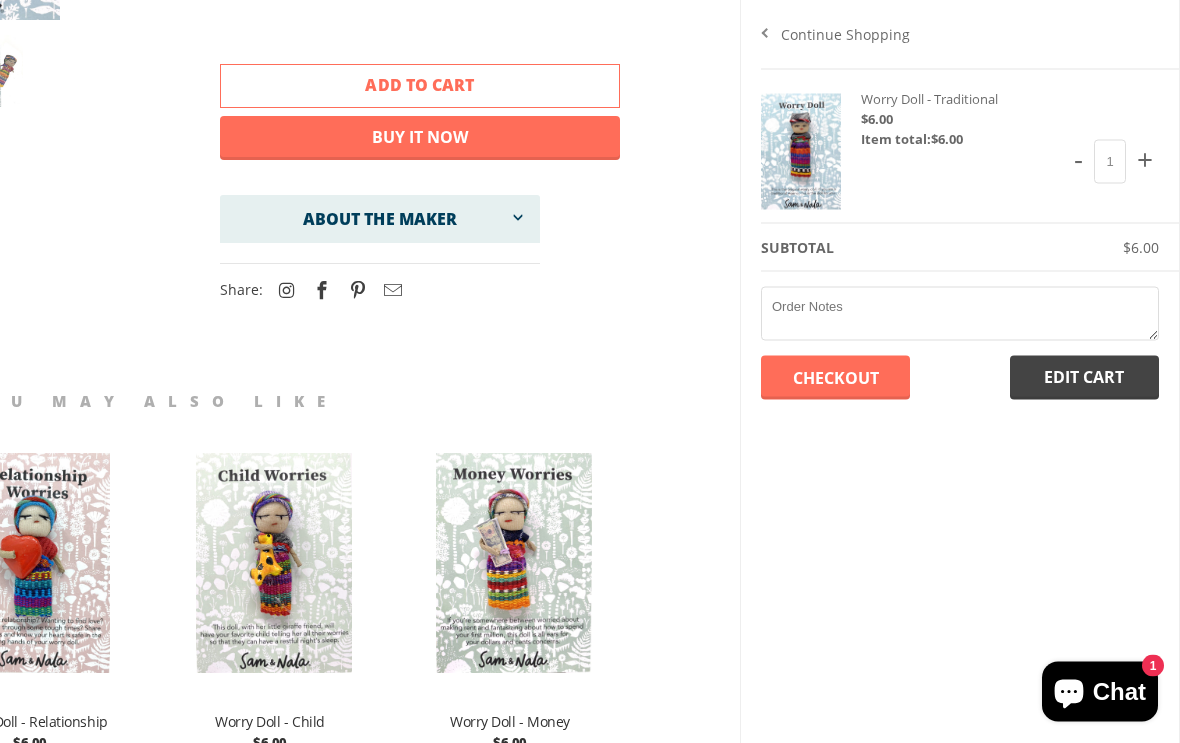 scroll, scrollTop: 522, scrollLeft: 0, axis: vertical 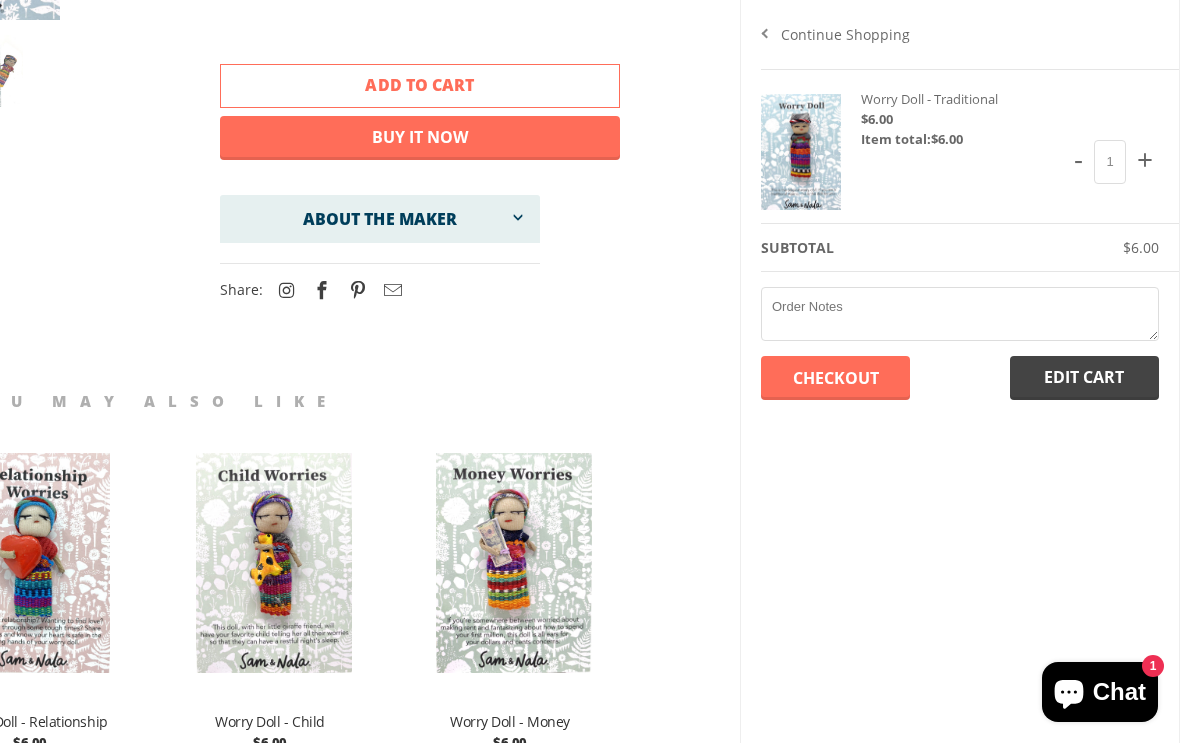 click 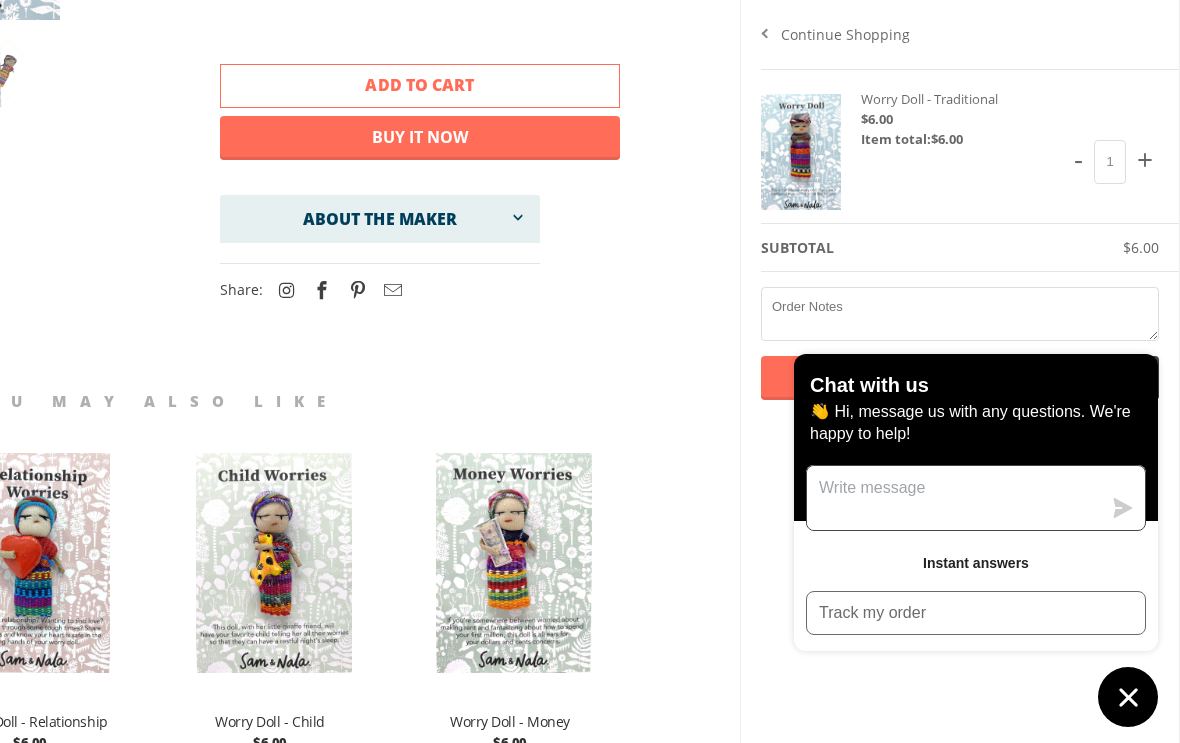 click at bounding box center (954, 498) 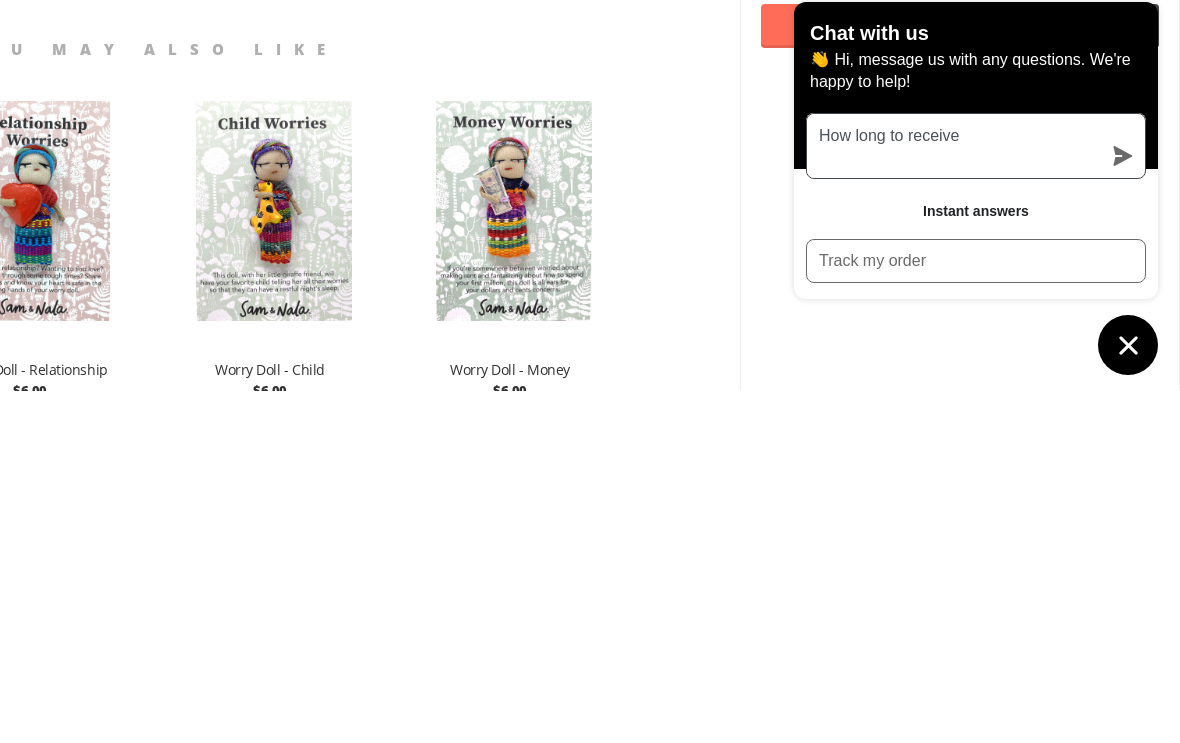 type on "How long to receive" 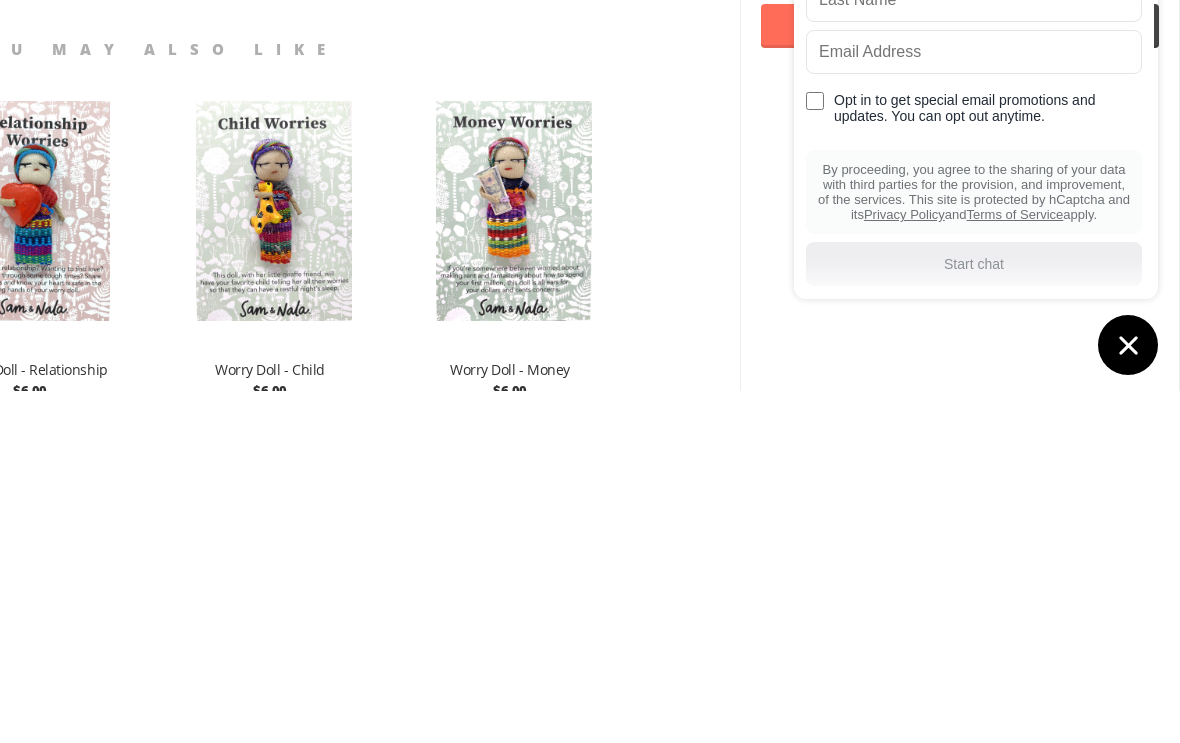 scroll, scrollTop: 874, scrollLeft: 0, axis: vertical 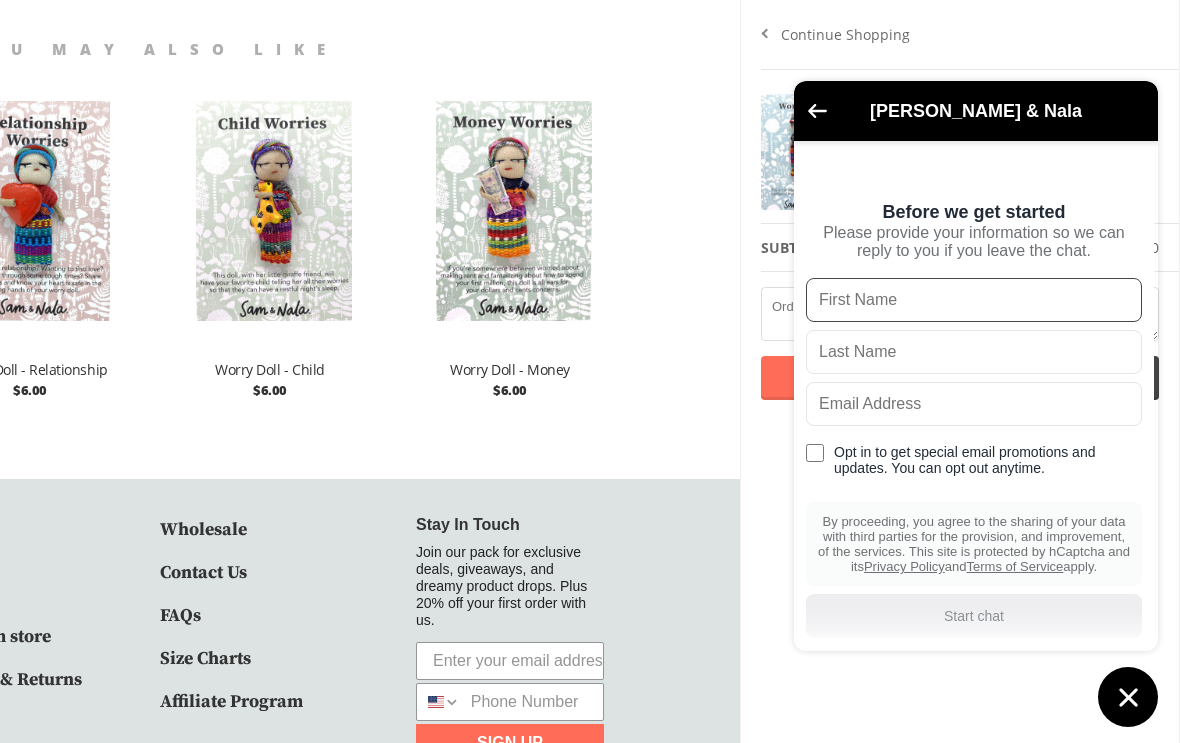 click at bounding box center (974, 300) 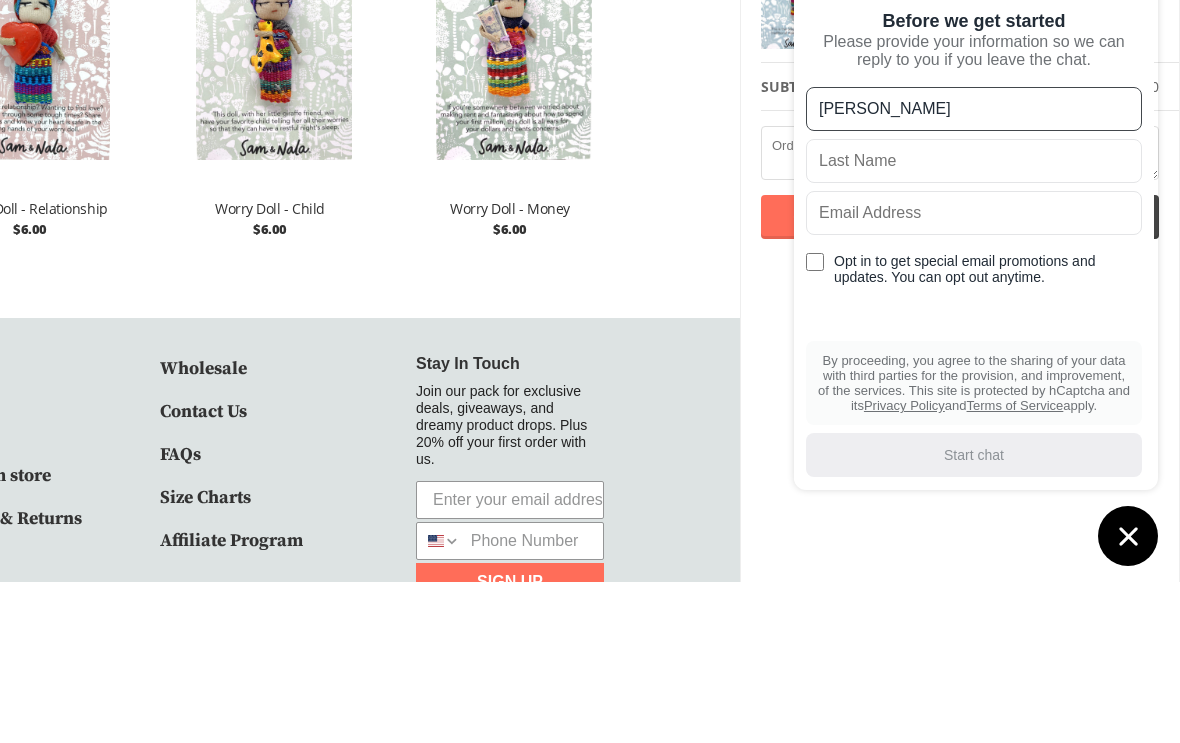 type on "Trudi" 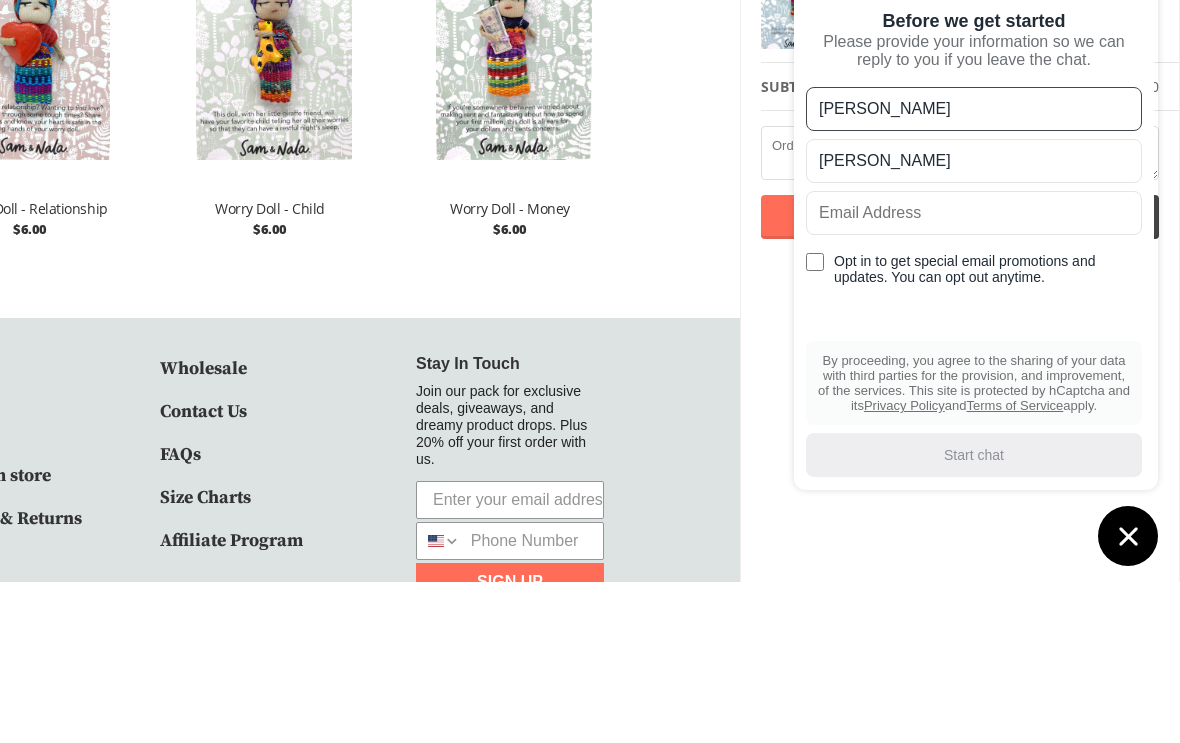 type on "Jackson" 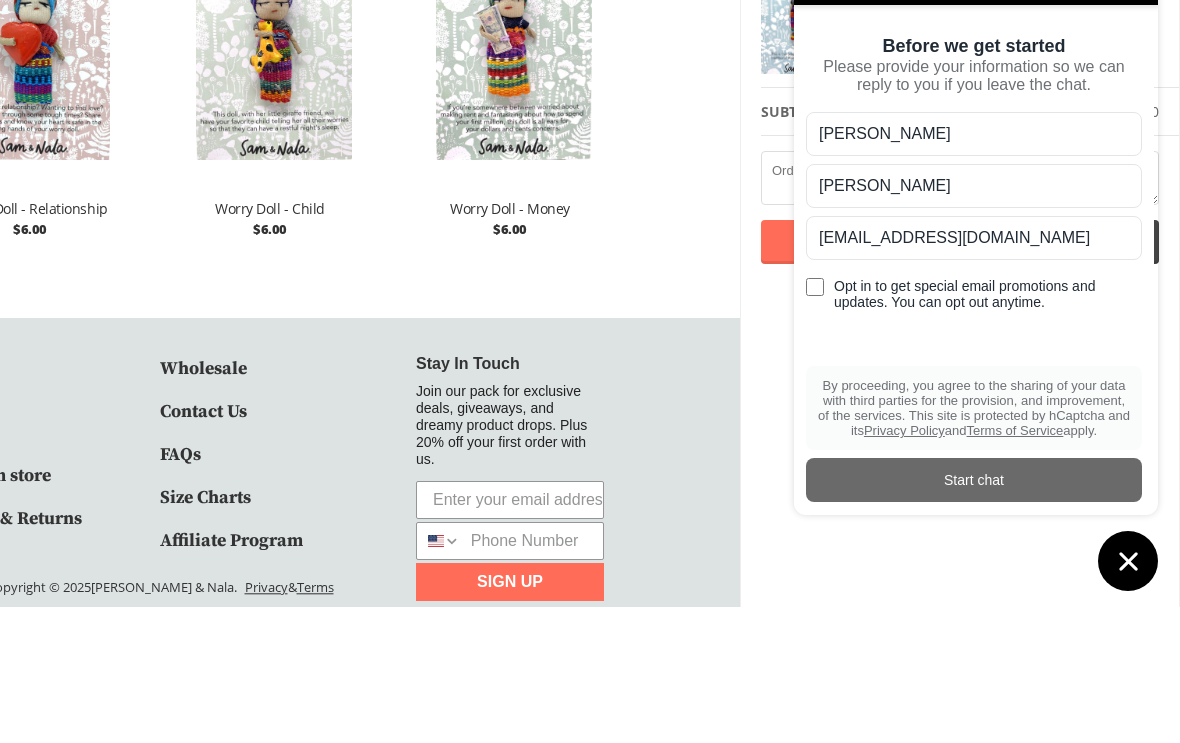 scroll, scrollTop: 899, scrollLeft: 0, axis: vertical 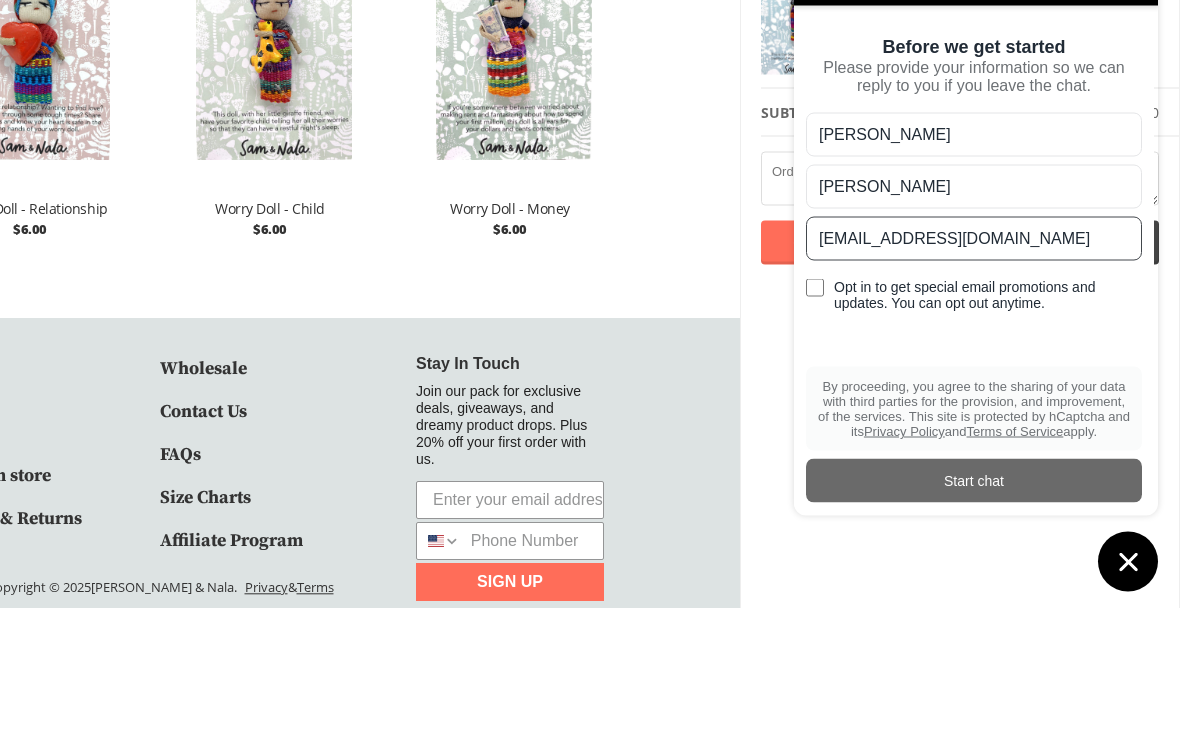click on "trudij1105@gmail.com" at bounding box center (974, 374) 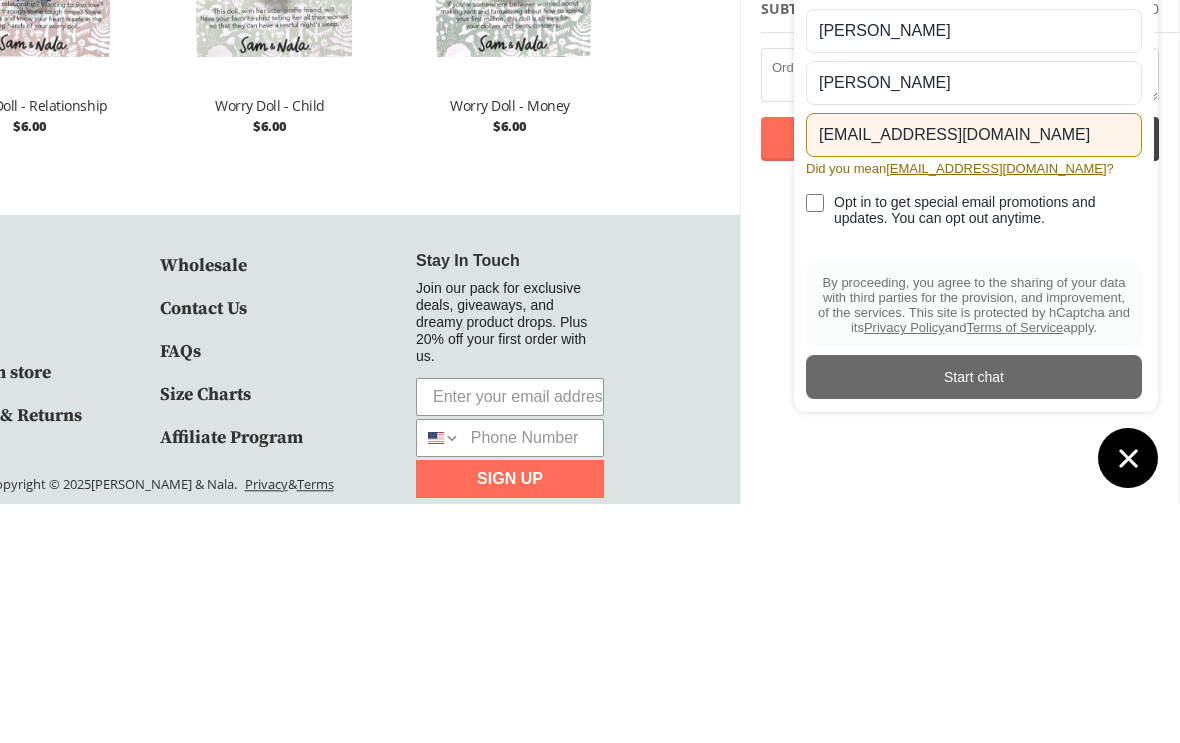 type on "trudij1105@gmail.com" 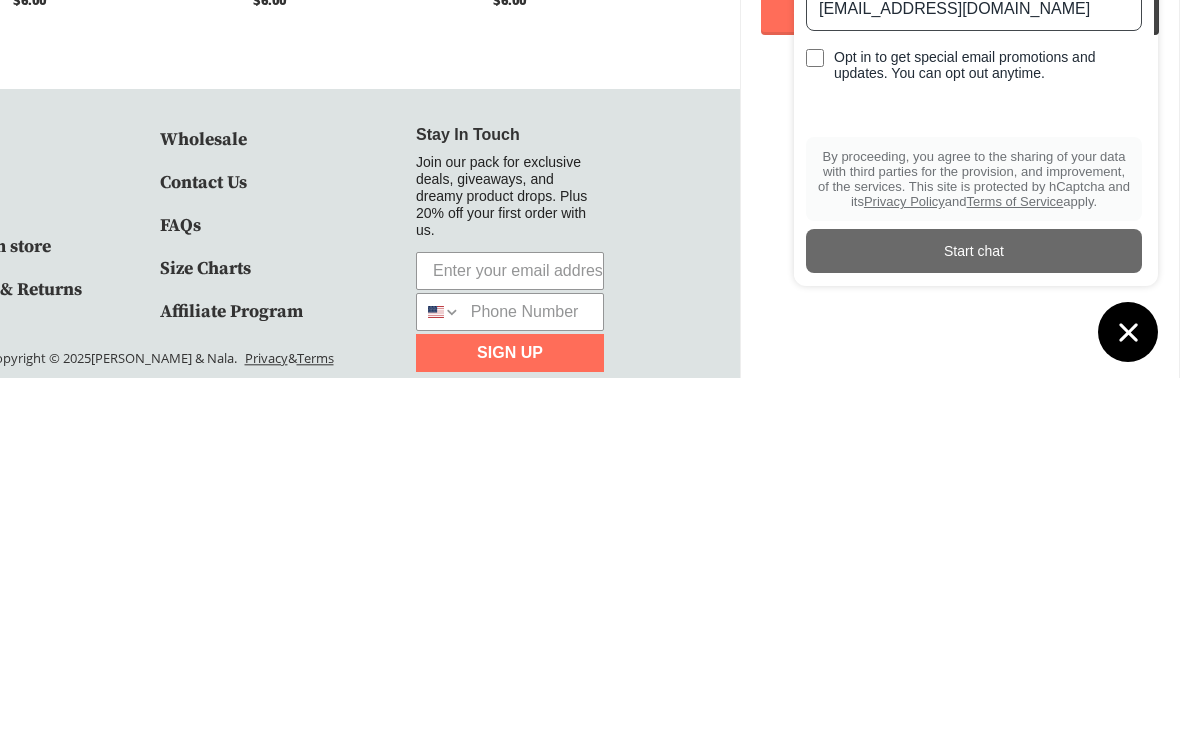 scroll, scrollTop: 932, scrollLeft: 0, axis: vertical 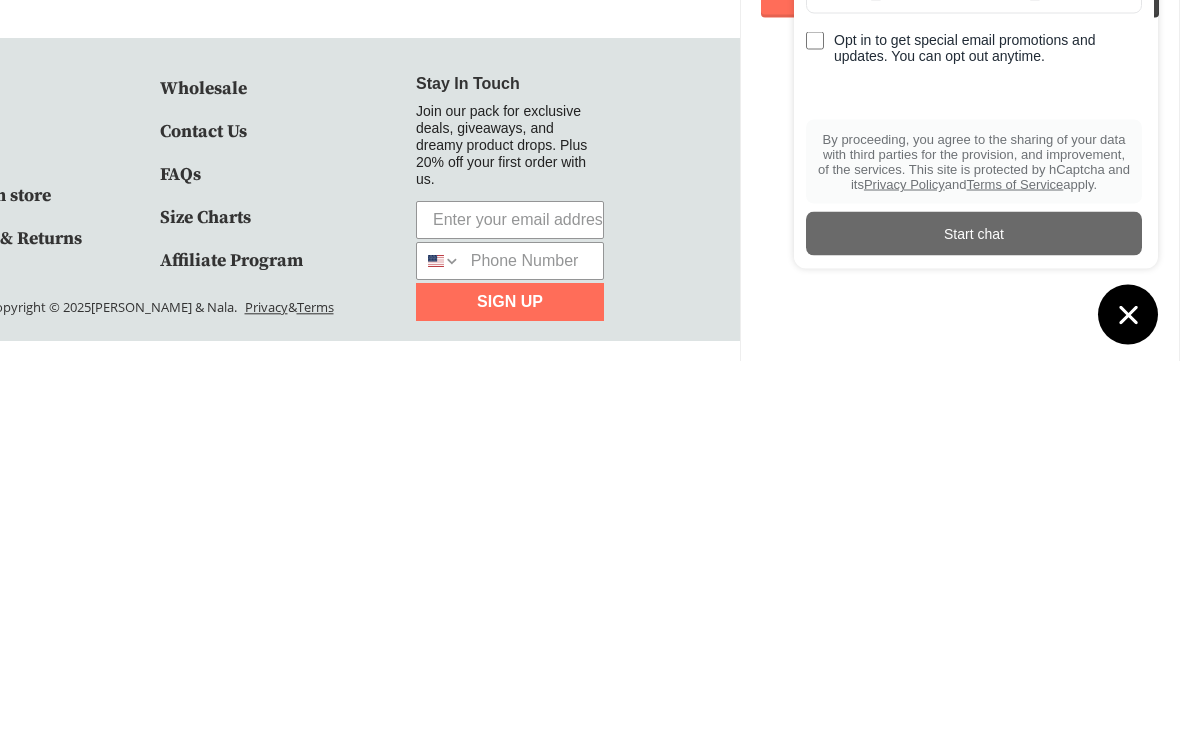click on "Start chat" at bounding box center (974, 616) 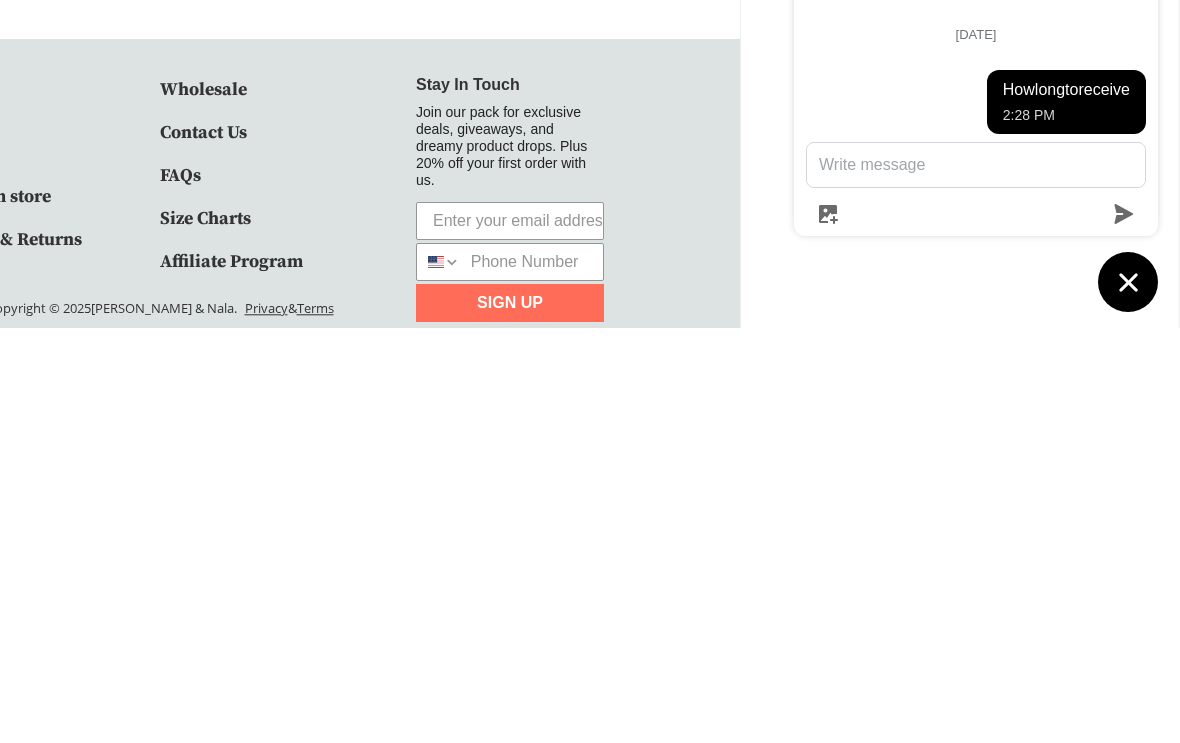 scroll, scrollTop: 898, scrollLeft: 0, axis: vertical 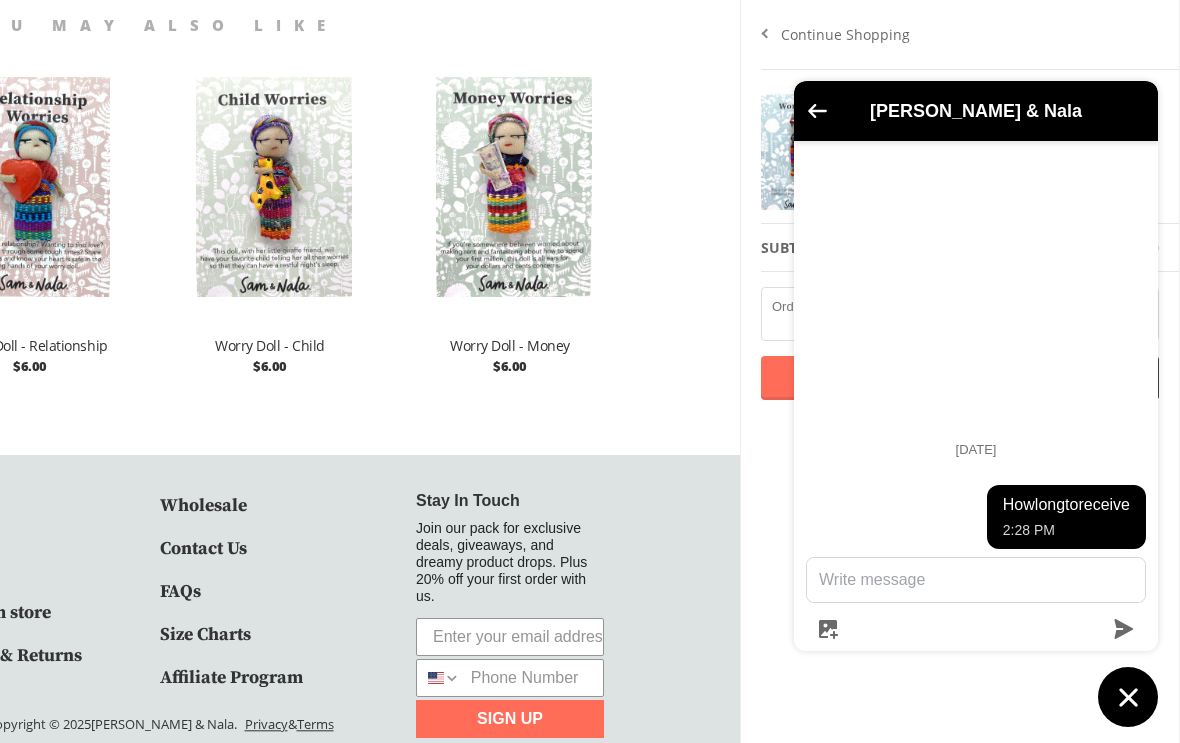 click at bounding box center (801, 152) 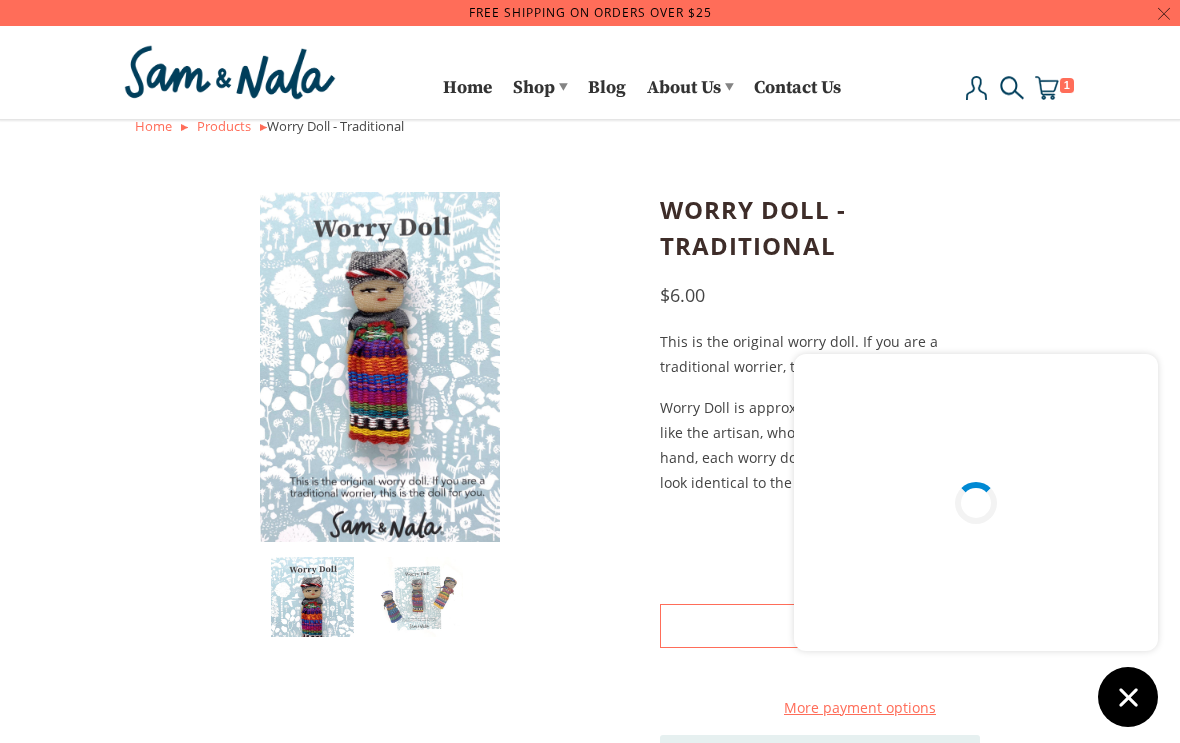 scroll, scrollTop: 0, scrollLeft: 0, axis: both 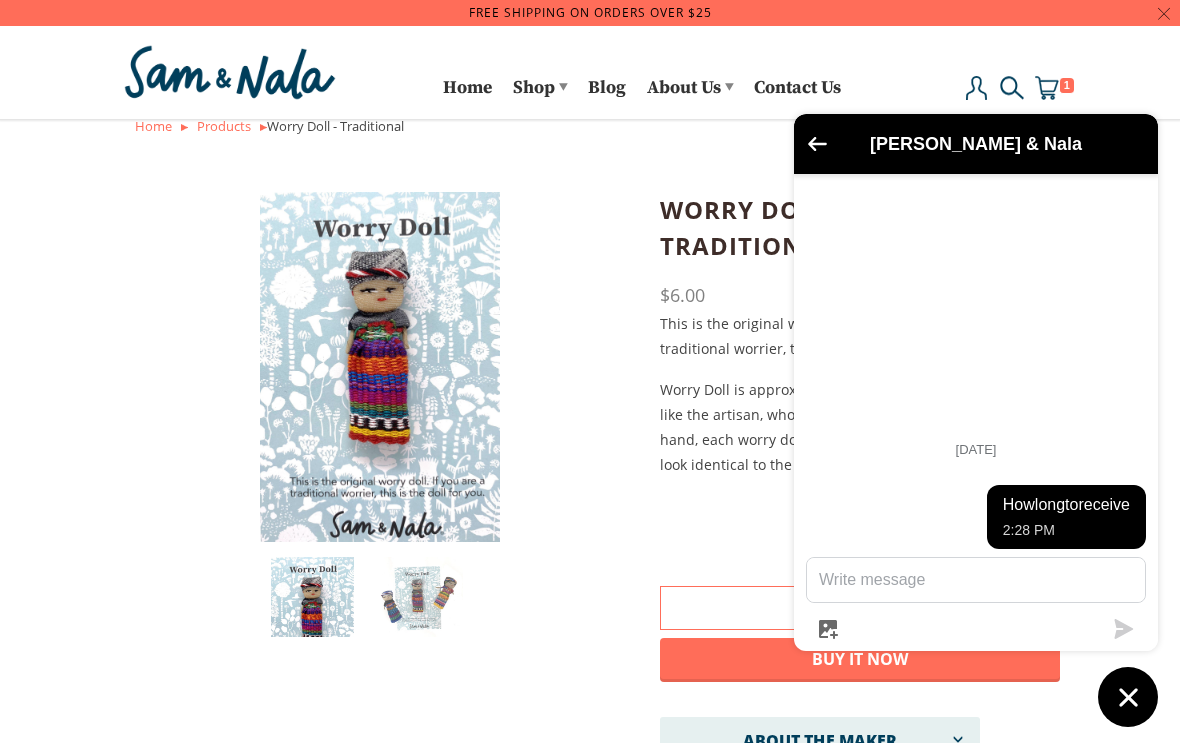 click on "[PERSON_NAME] & Nala" at bounding box center (976, 144) 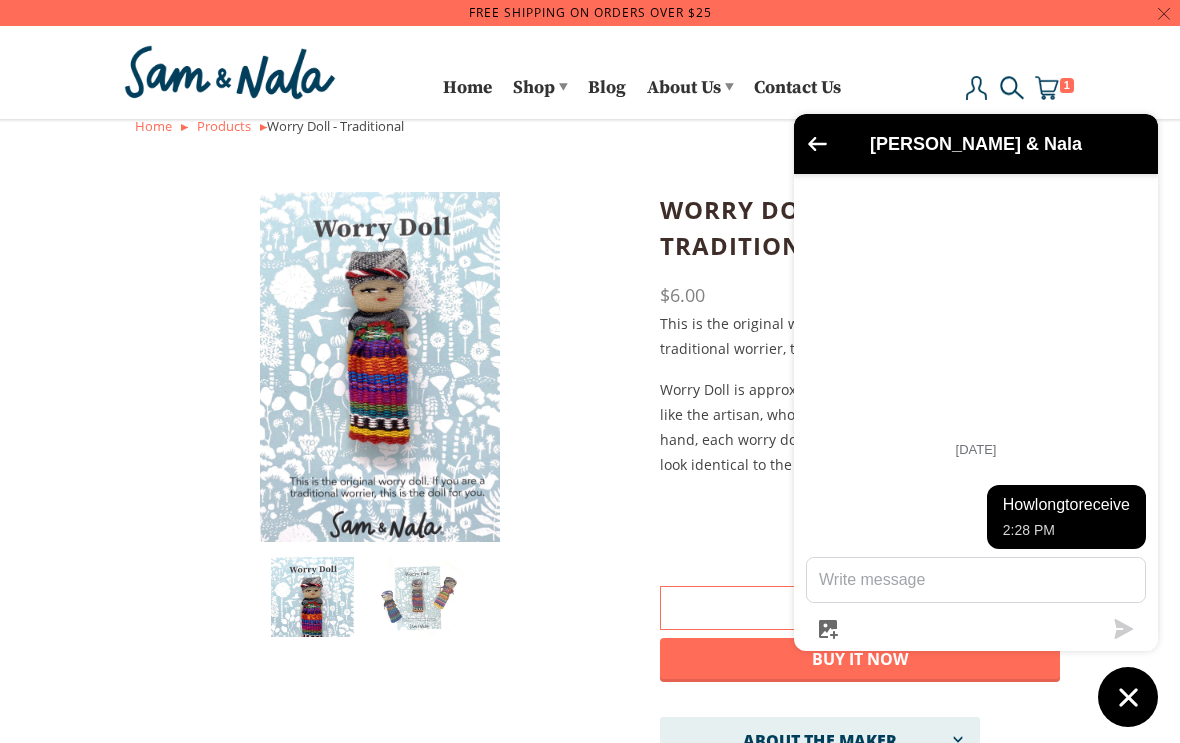 click at bounding box center (976, 420) 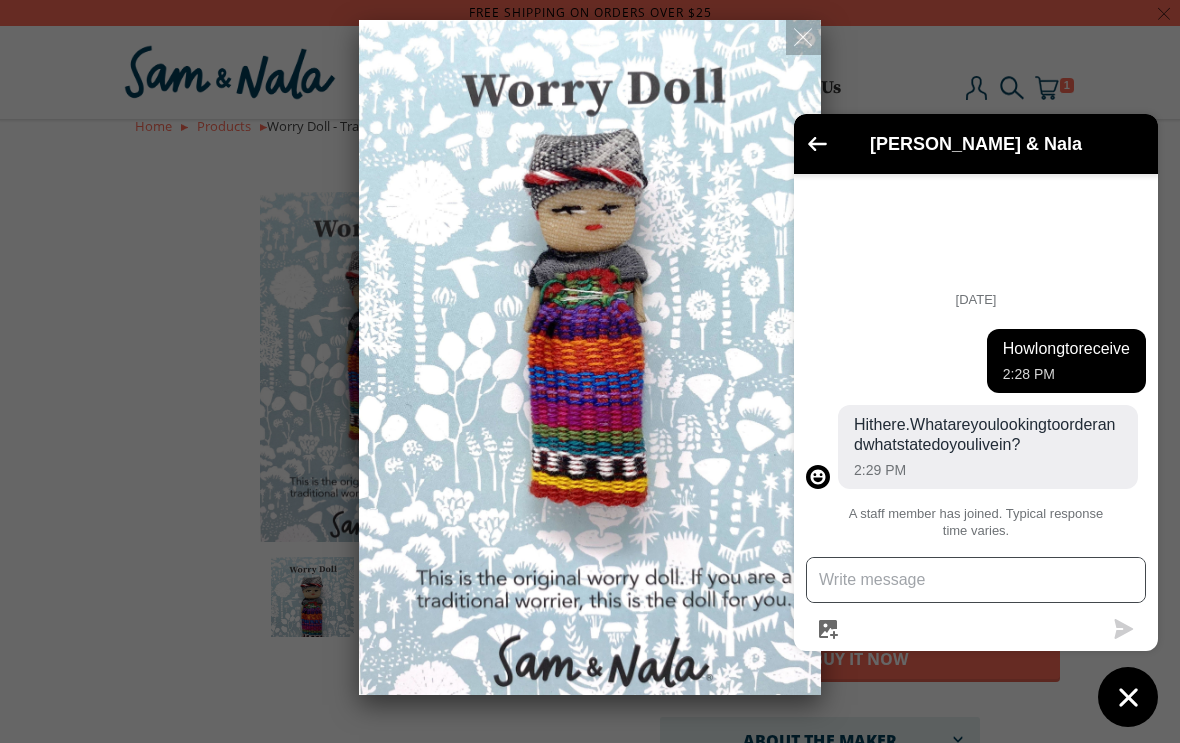 click at bounding box center (976, 580) 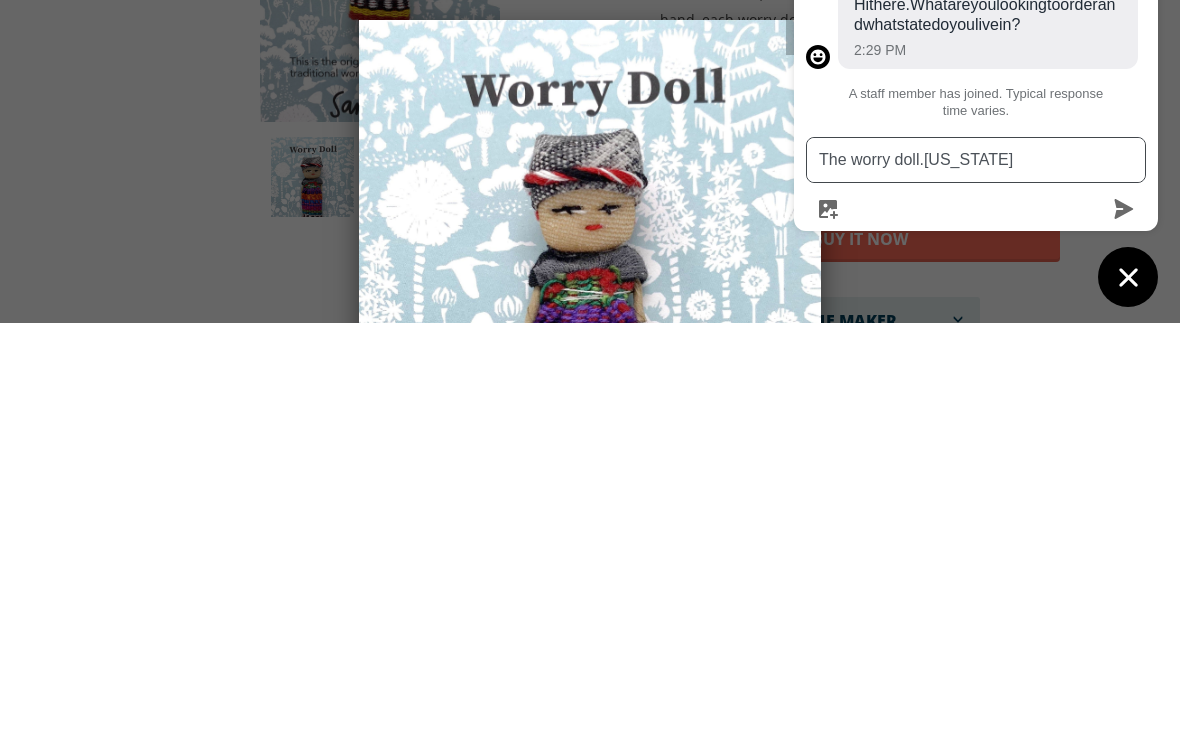 type on "The worry doll.[US_STATE]" 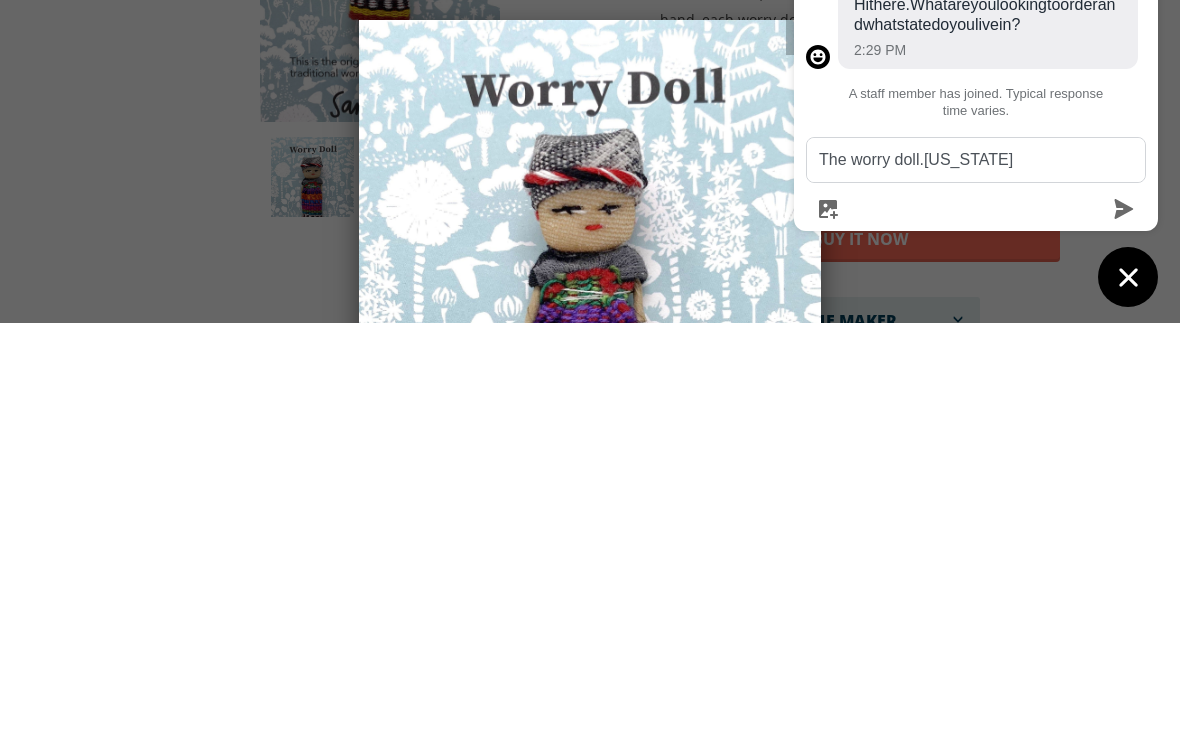 click on "The worry doll.[US_STATE]" at bounding box center (976, 600) 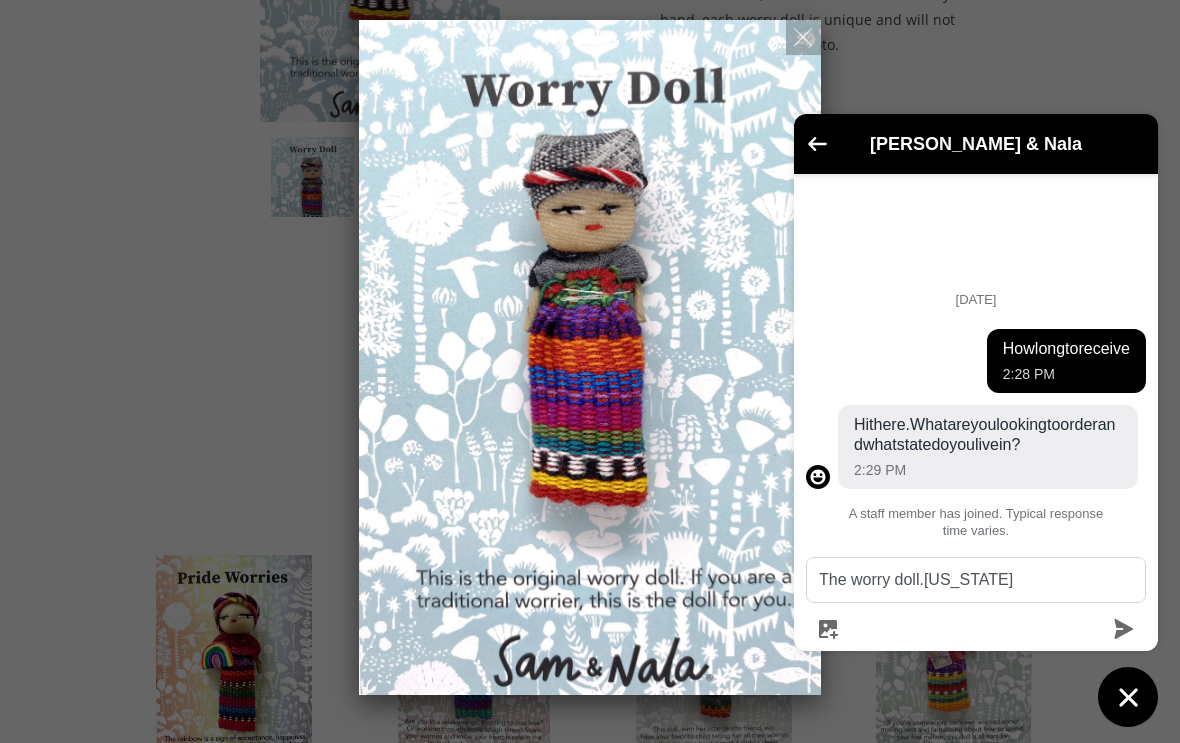 click 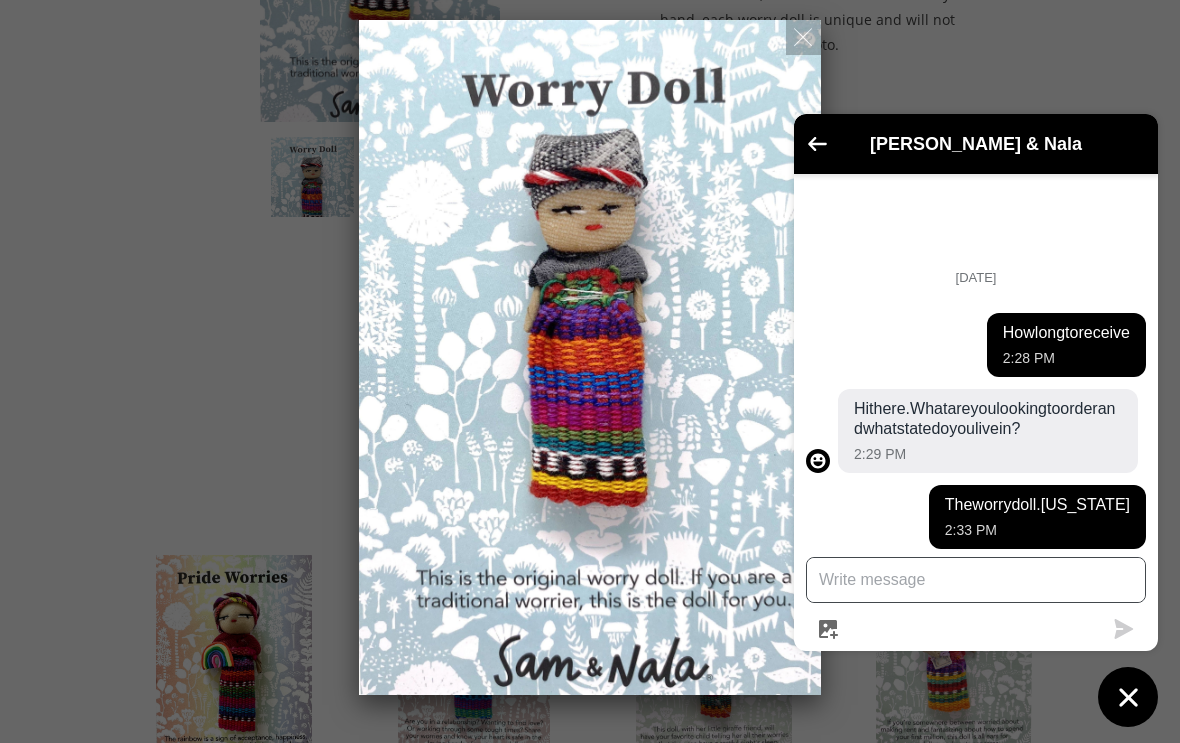 scroll, scrollTop: 419, scrollLeft: 0, axis: vertical 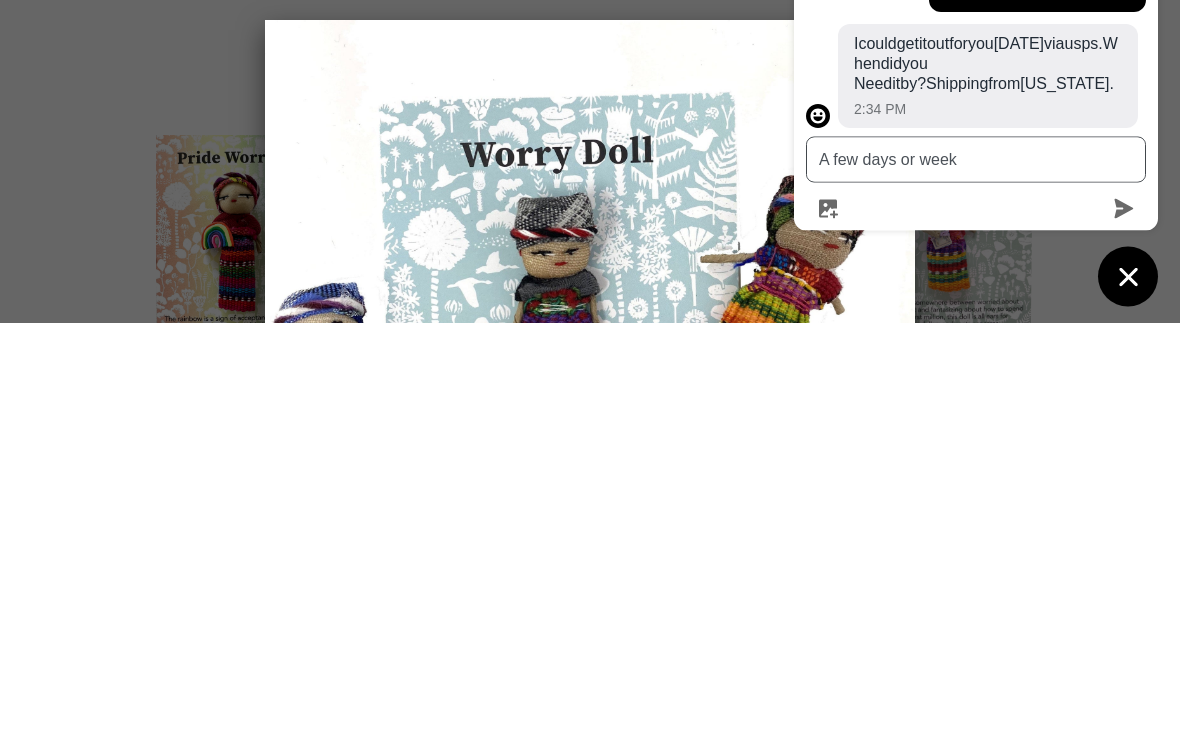 type on "A few days or week" 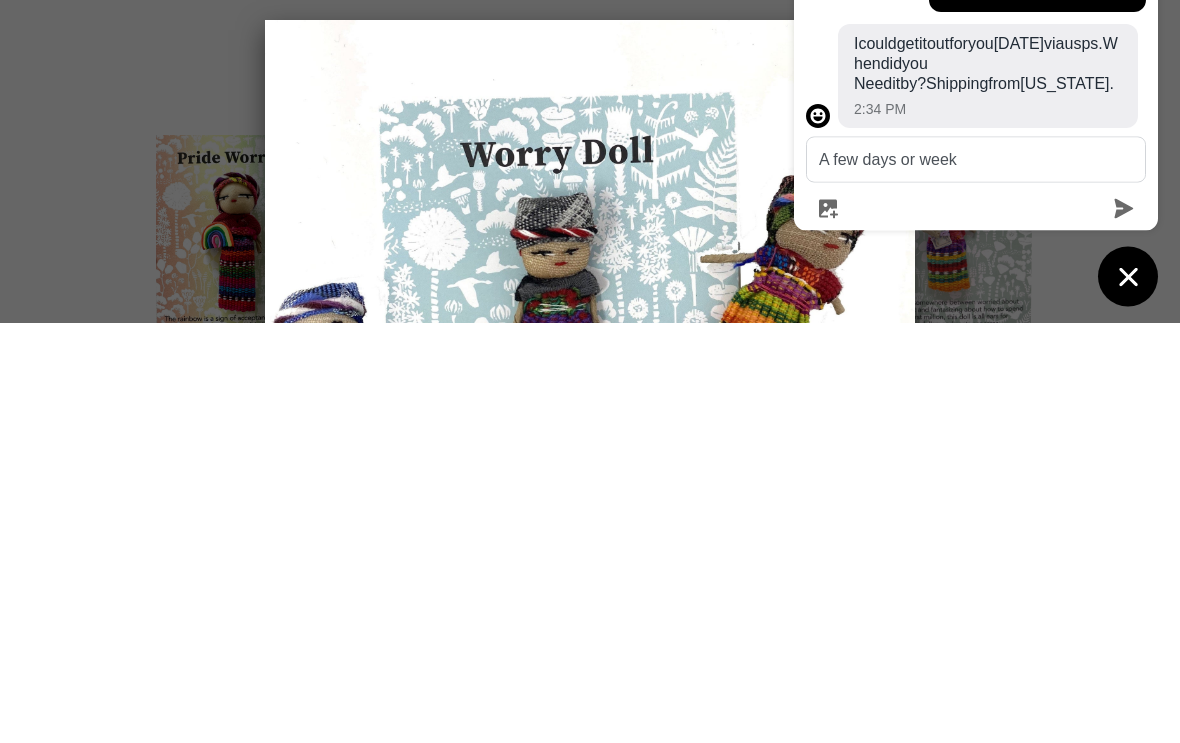 click 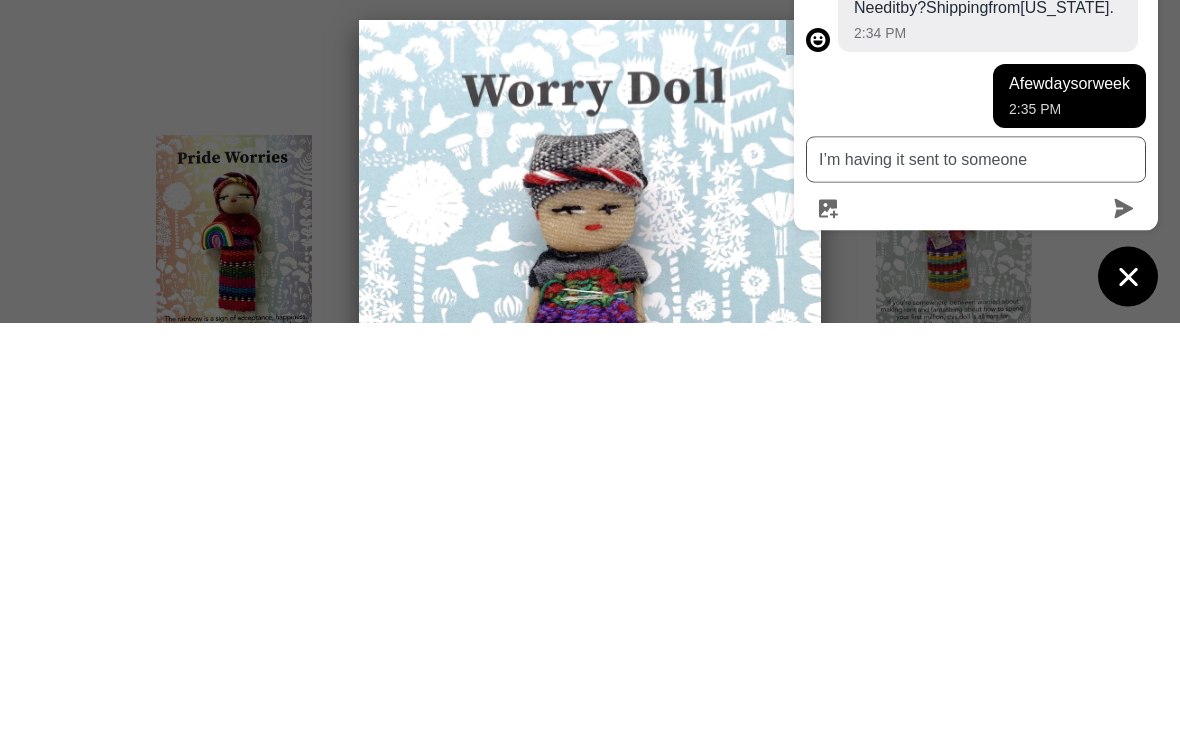 scroll, scrollTop: 273, scrollLeft: 0, axis: vertical 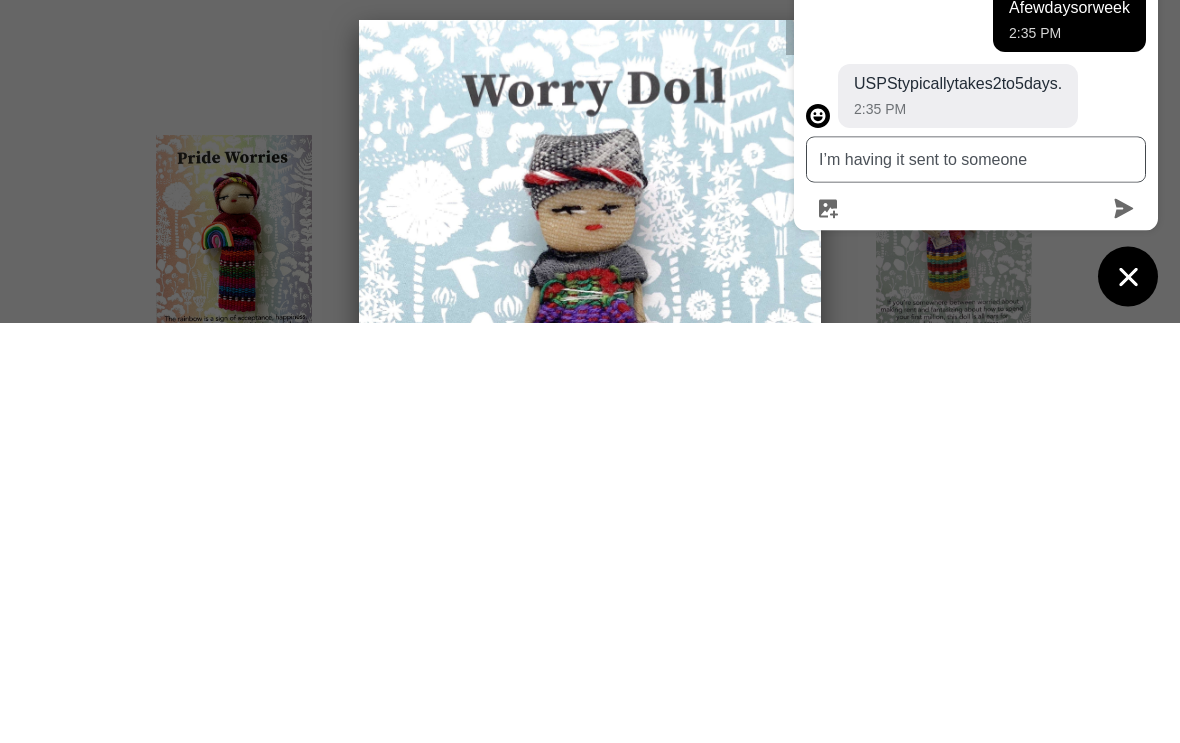 type on "I’m having it sent to someone" 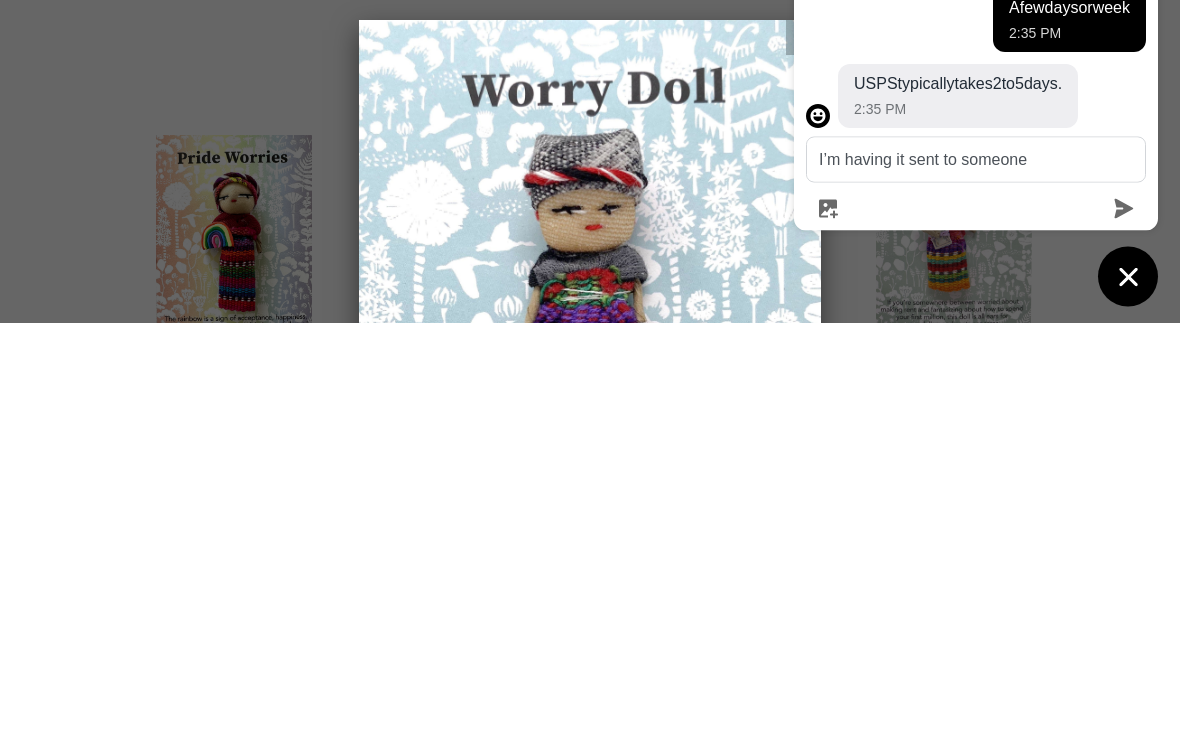 click 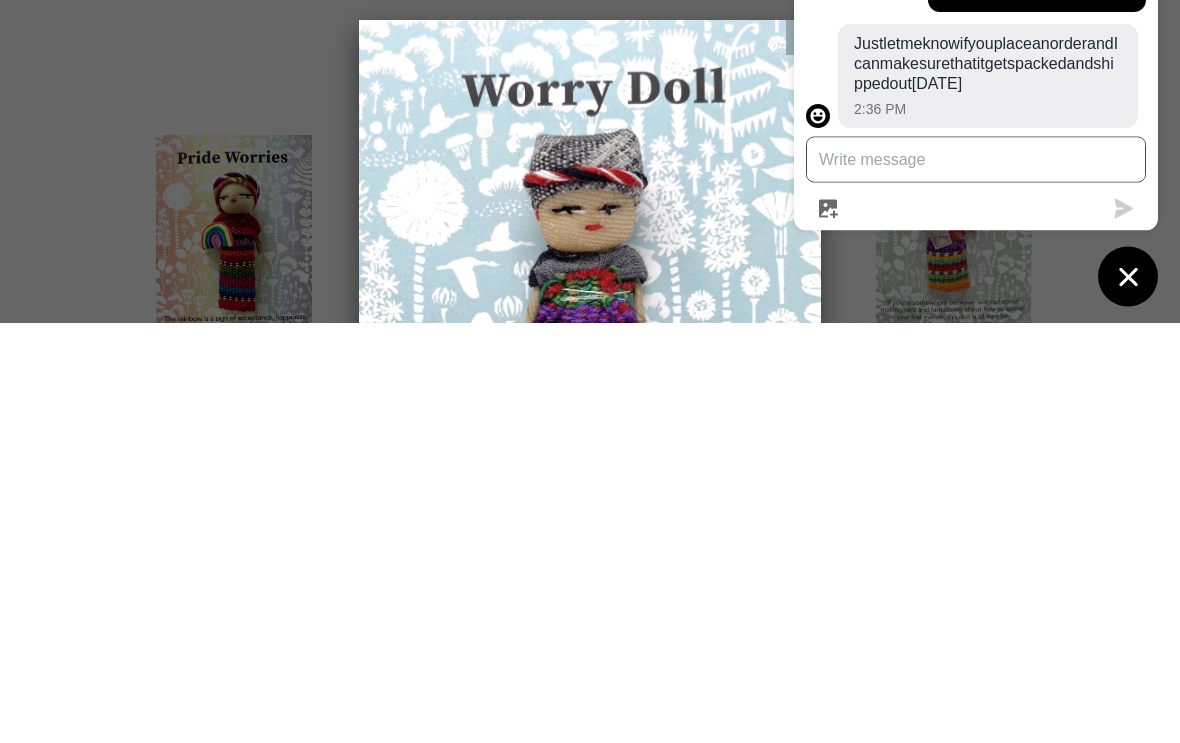 scroll, scrollTop: 525, scrollLeft: 0, axis: vertical 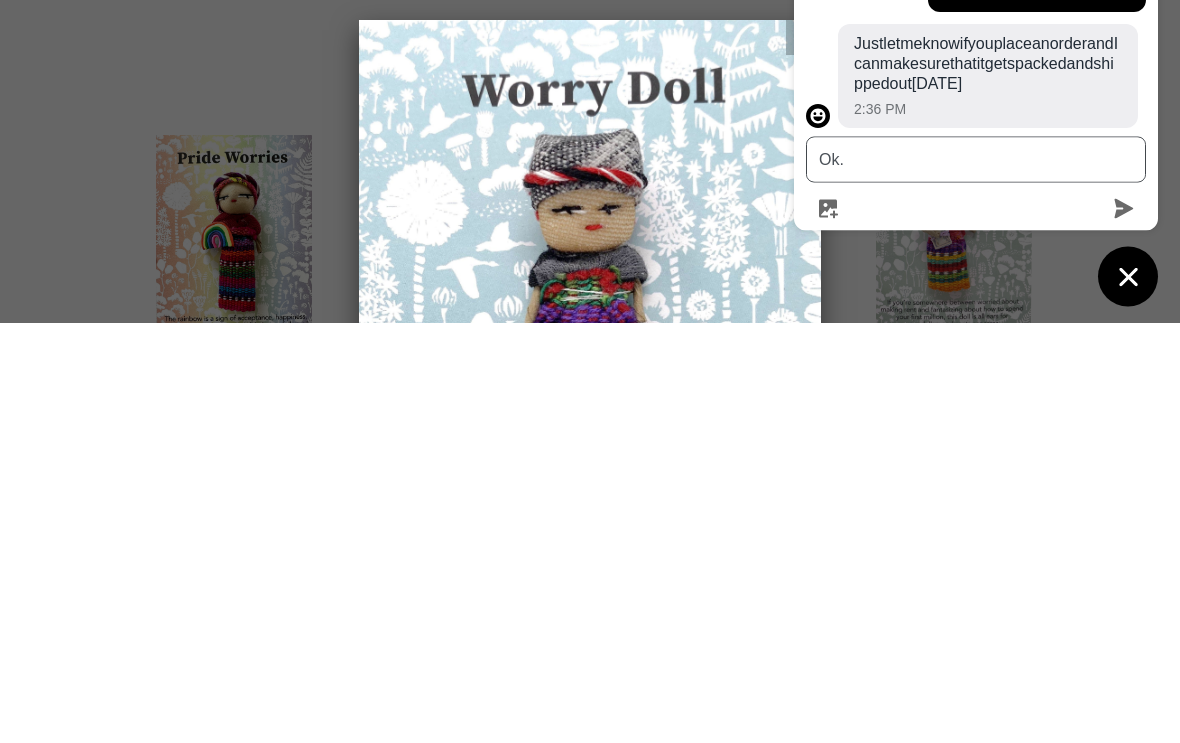 type on "Ok." 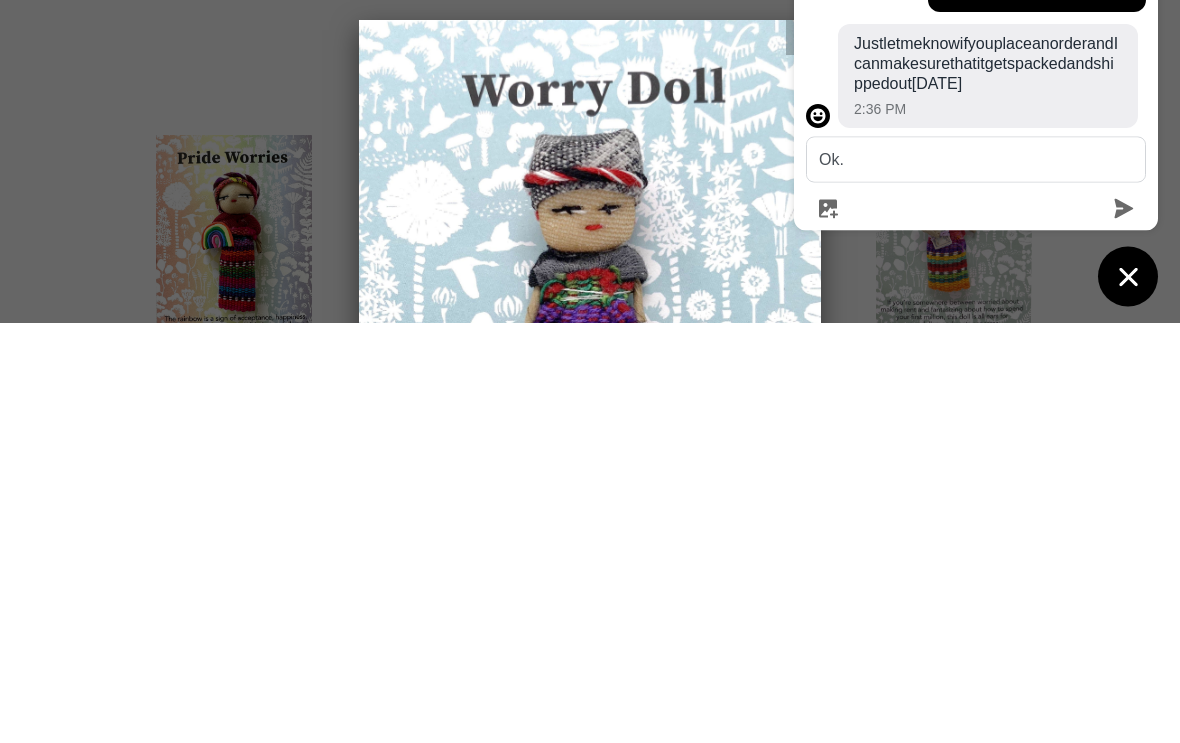 click on "Ok." at bounding box center (976, 598) 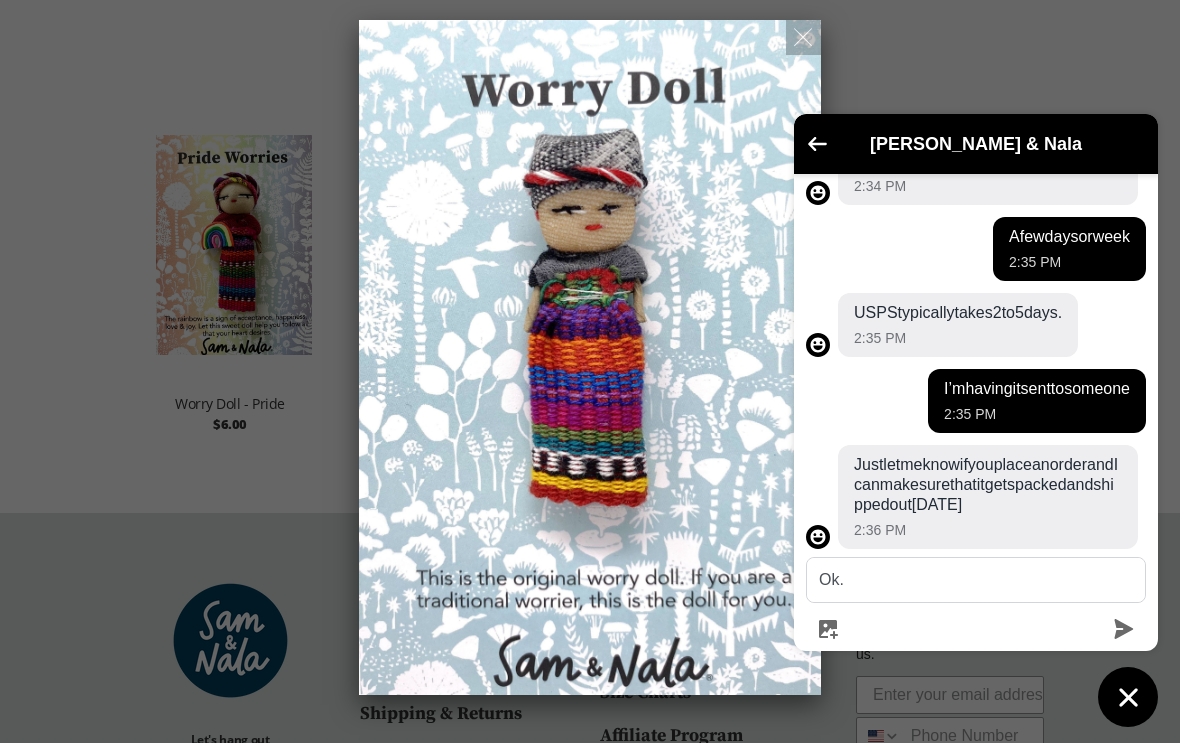 click at bounding box center (1124, 629) 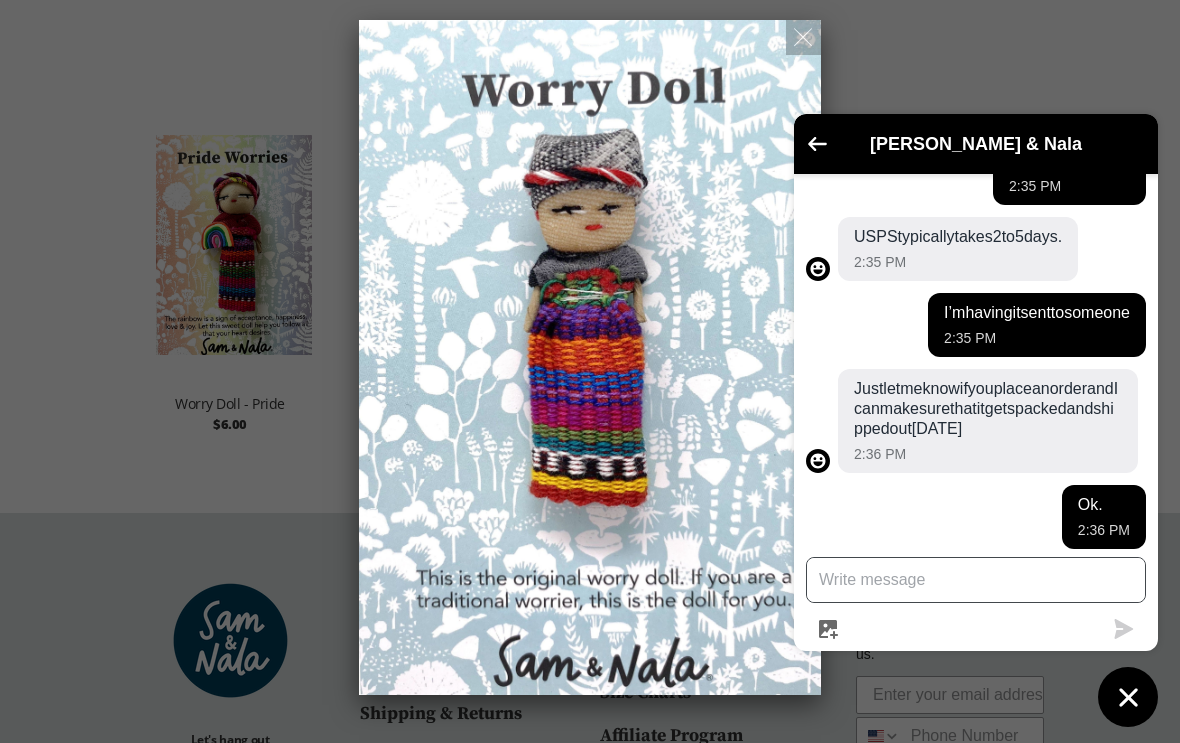 scroll, scrollTop: 839, scrollLeft: 0, axis: vertical 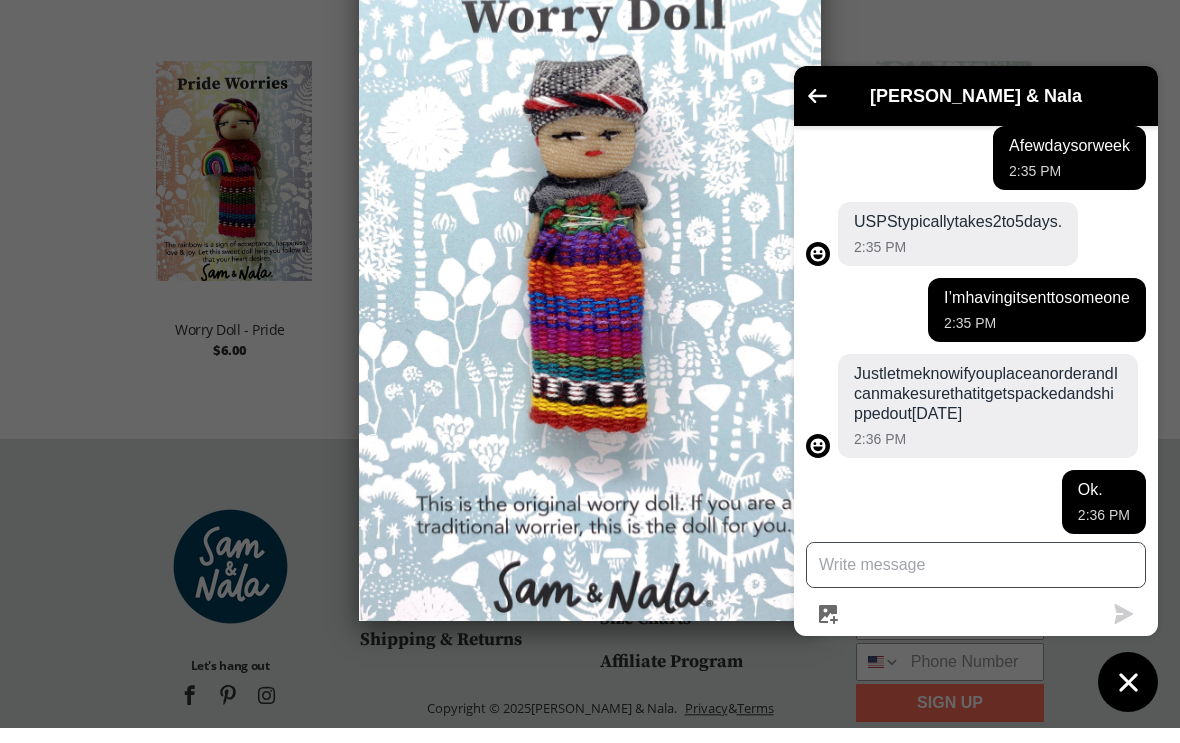 click at bounding box center (976, 580) 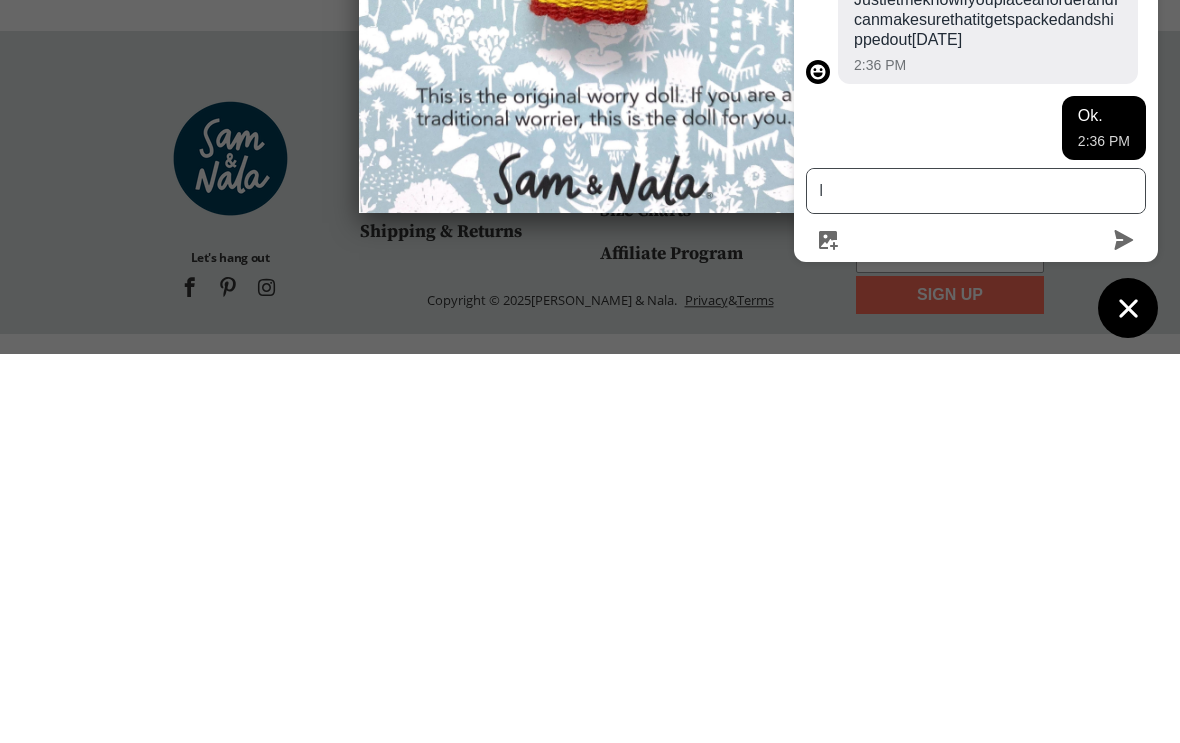 scroll, scrollTop: 932, scrollLeft: 0, axis: vertical 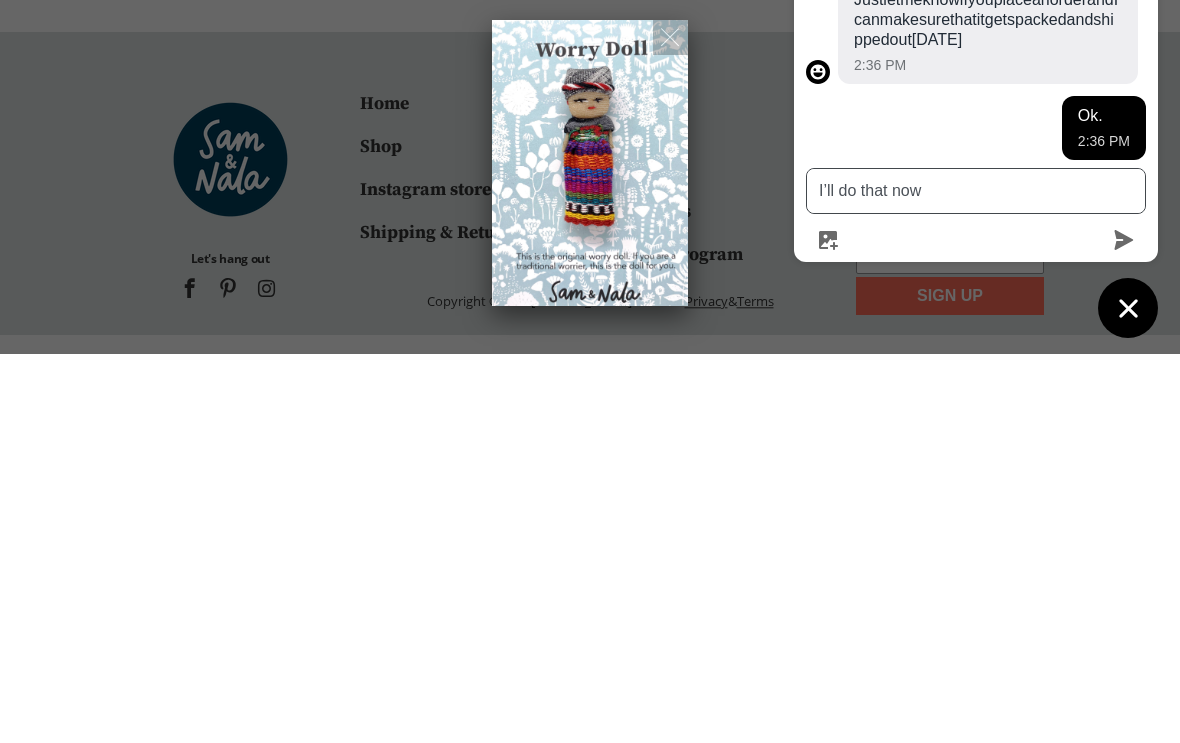 type on "I’ll do that now" 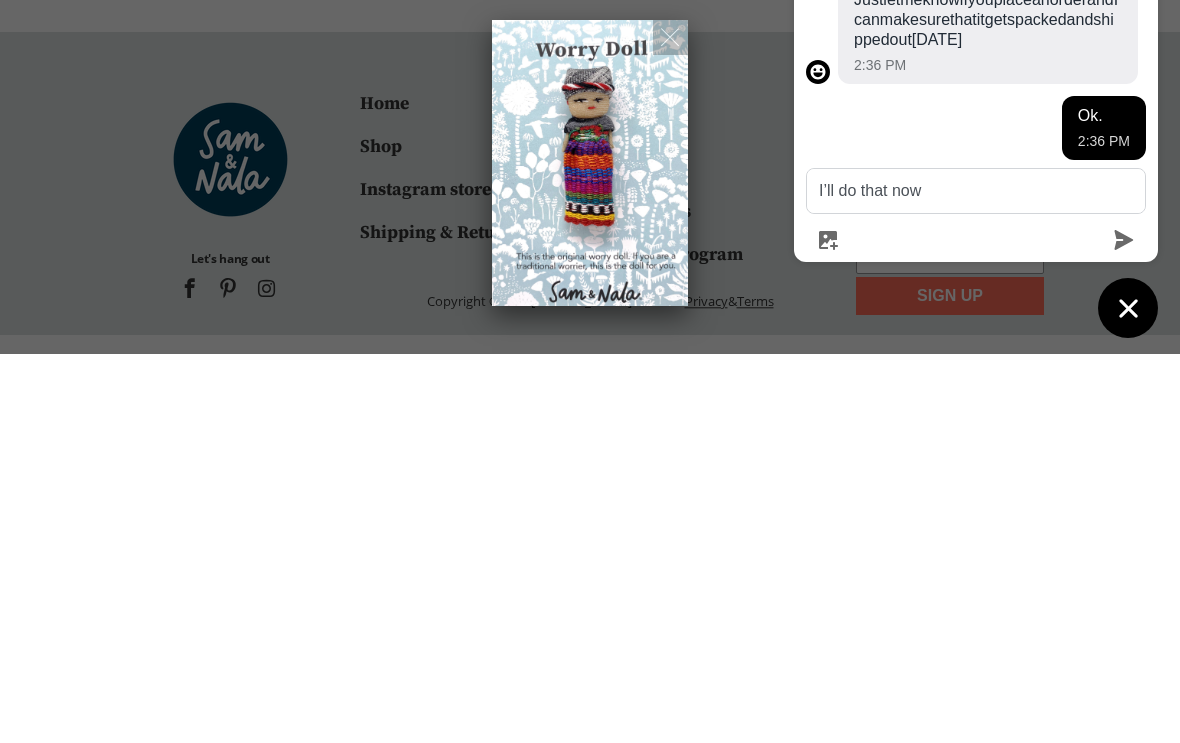 click on "I’ll do that now" at bounding box center [976, 598] 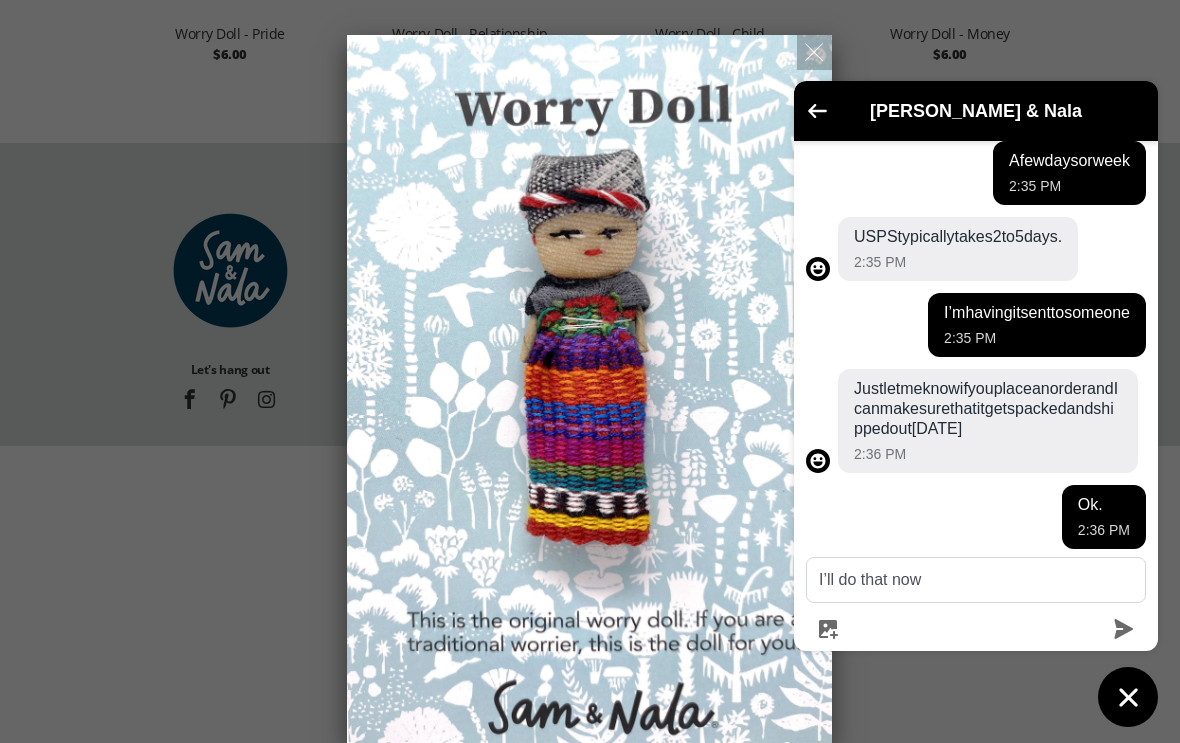 scroll, scrollTop: 1177, scrollLeft: 0, axis: vertical 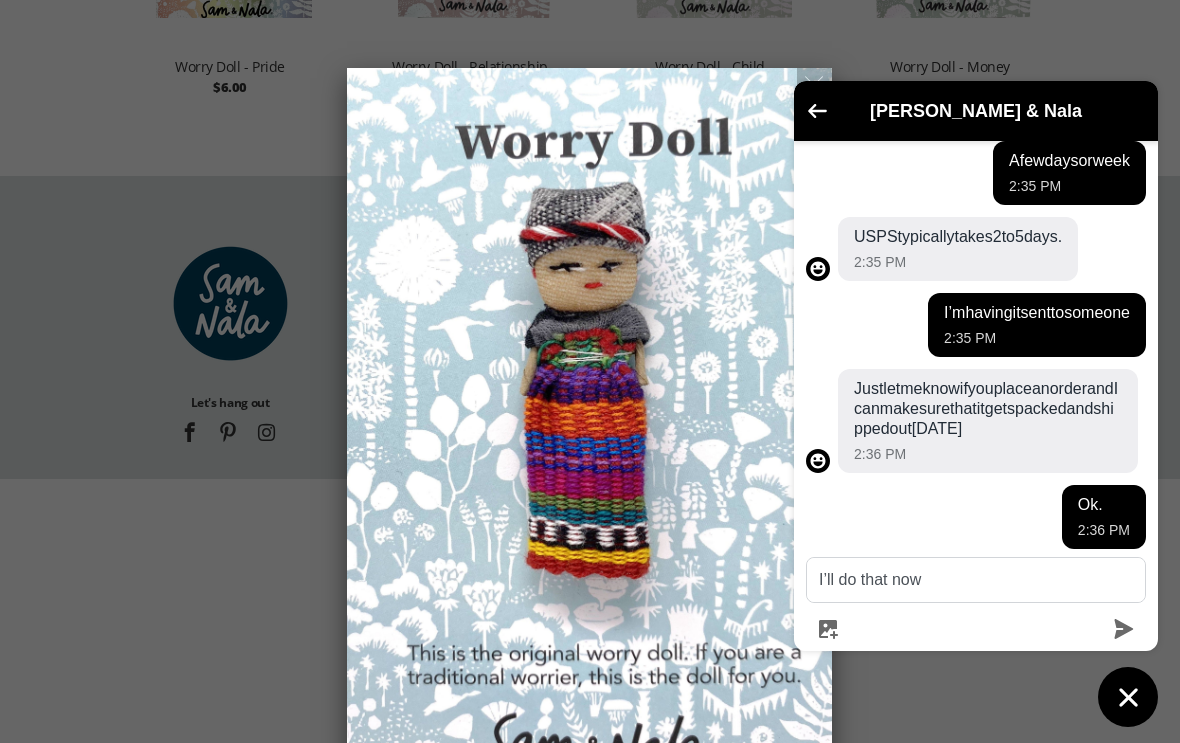 click on "I’ll do that now" at bounding box center (976, 598) 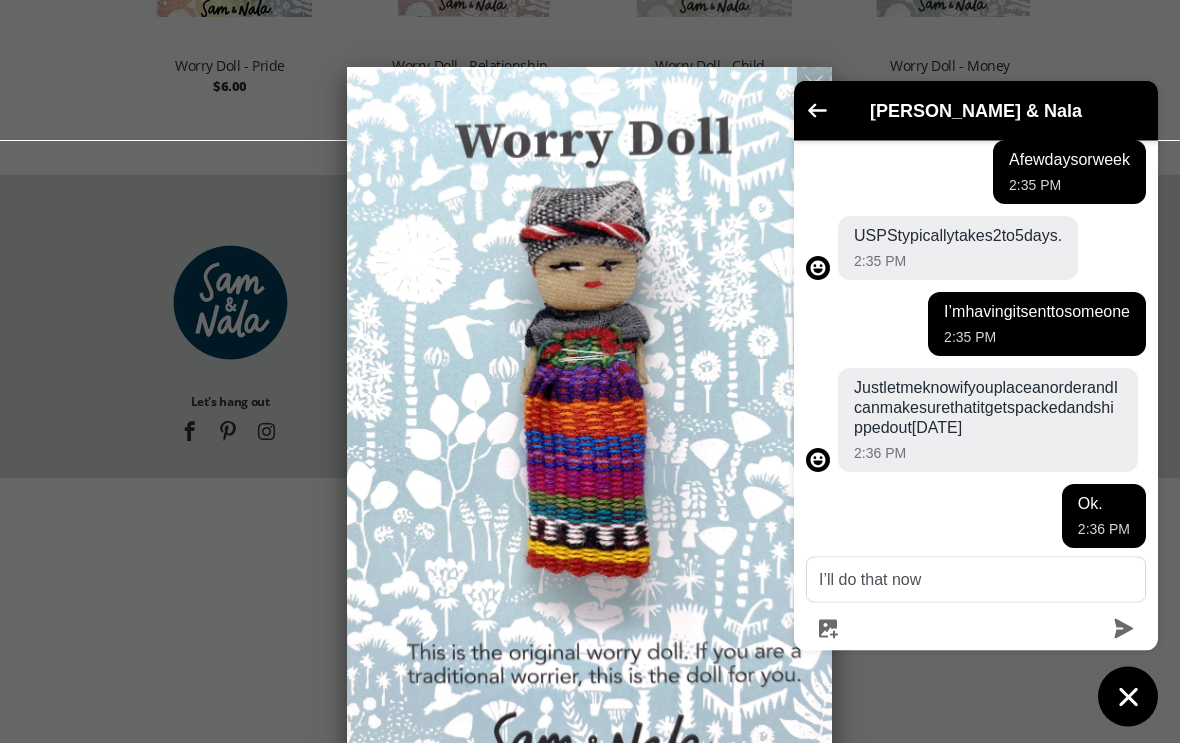 click 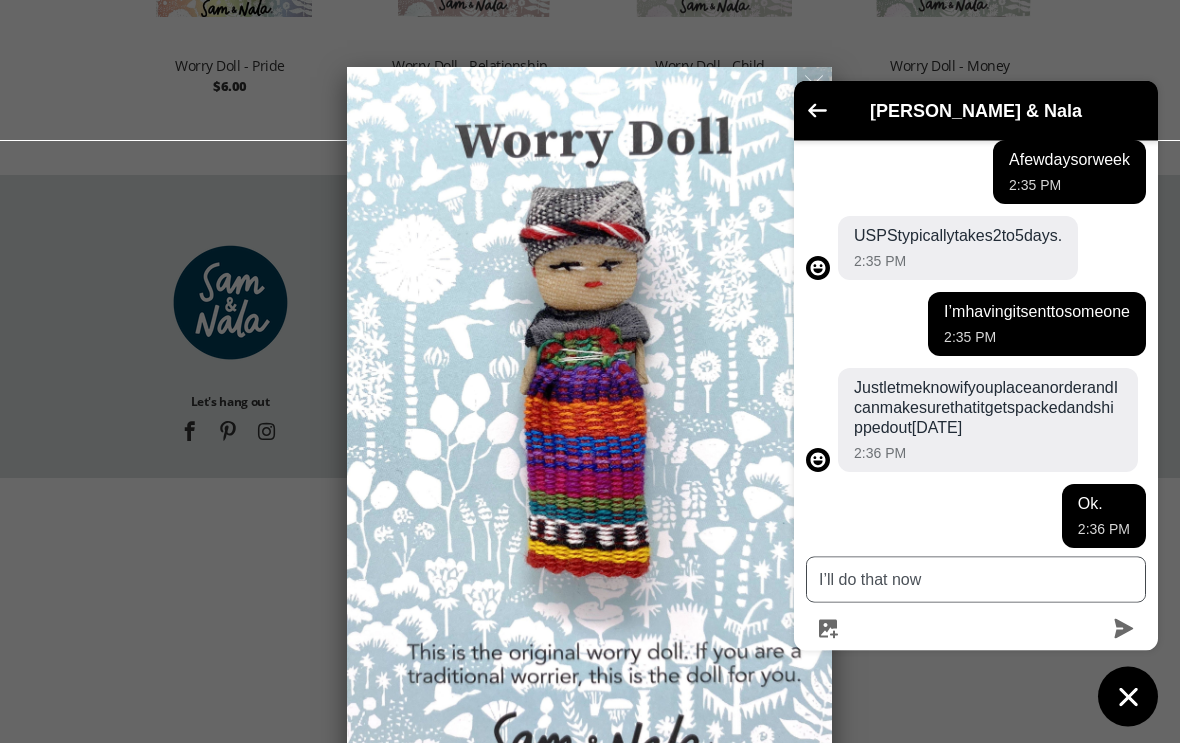type 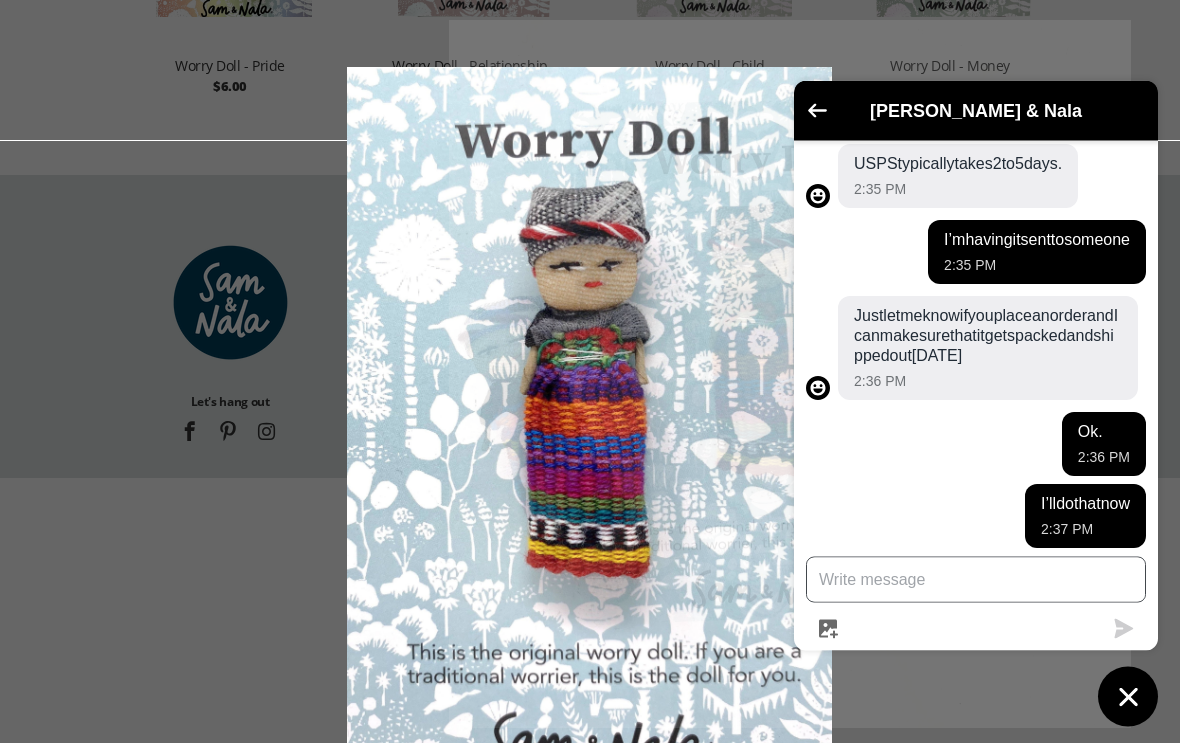 scroll, scrollTop: 1211, scrollLeft: 0, axis: vertical 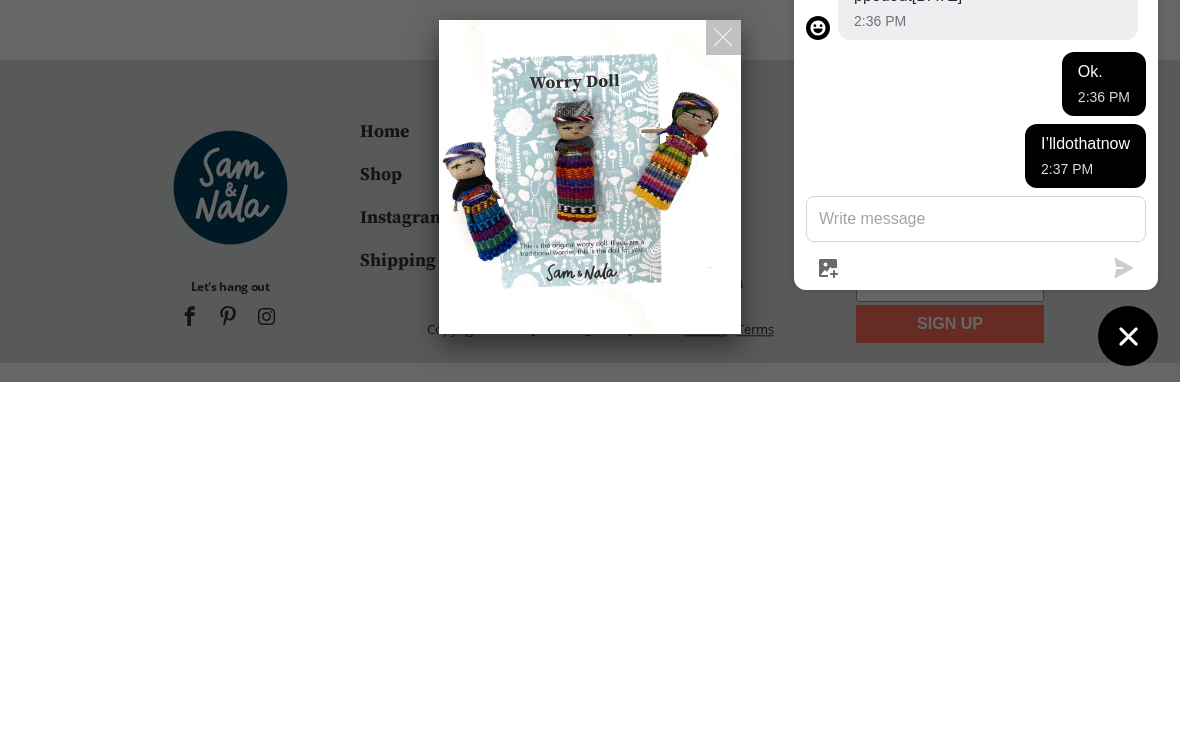 click at bounding box center (590, 371) 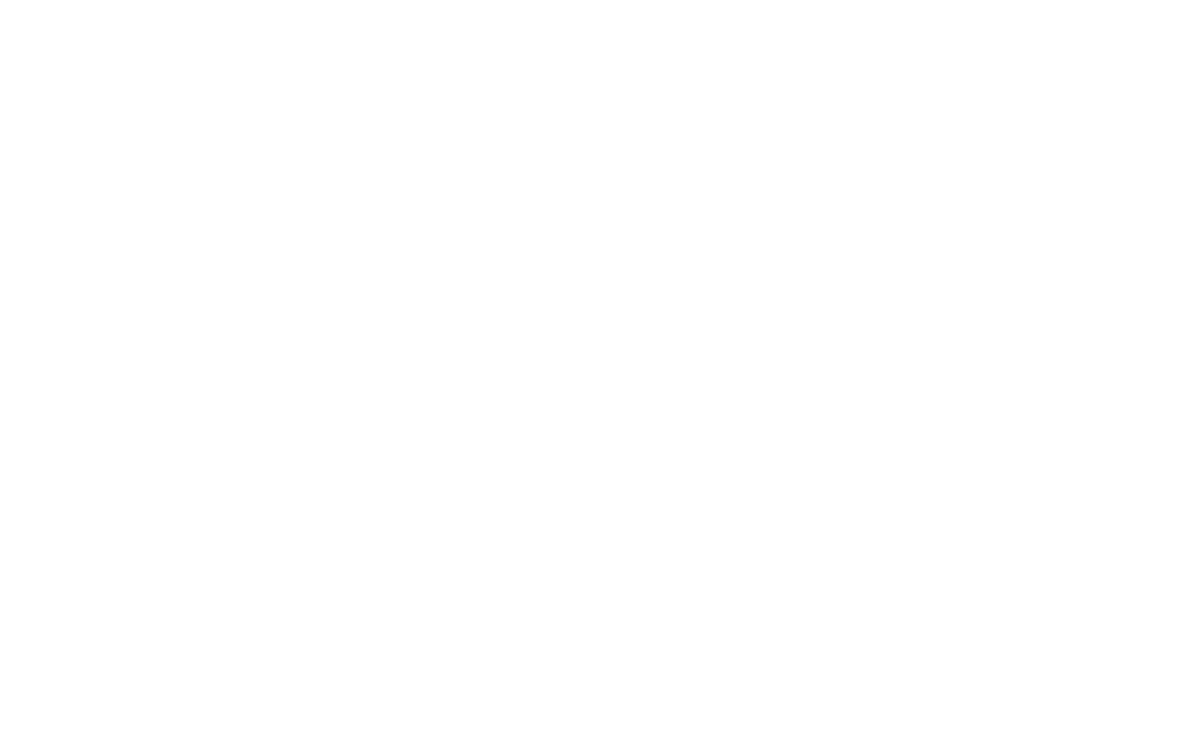 scroll, scrollTop: 0, scrollLeft: 0, axis: both 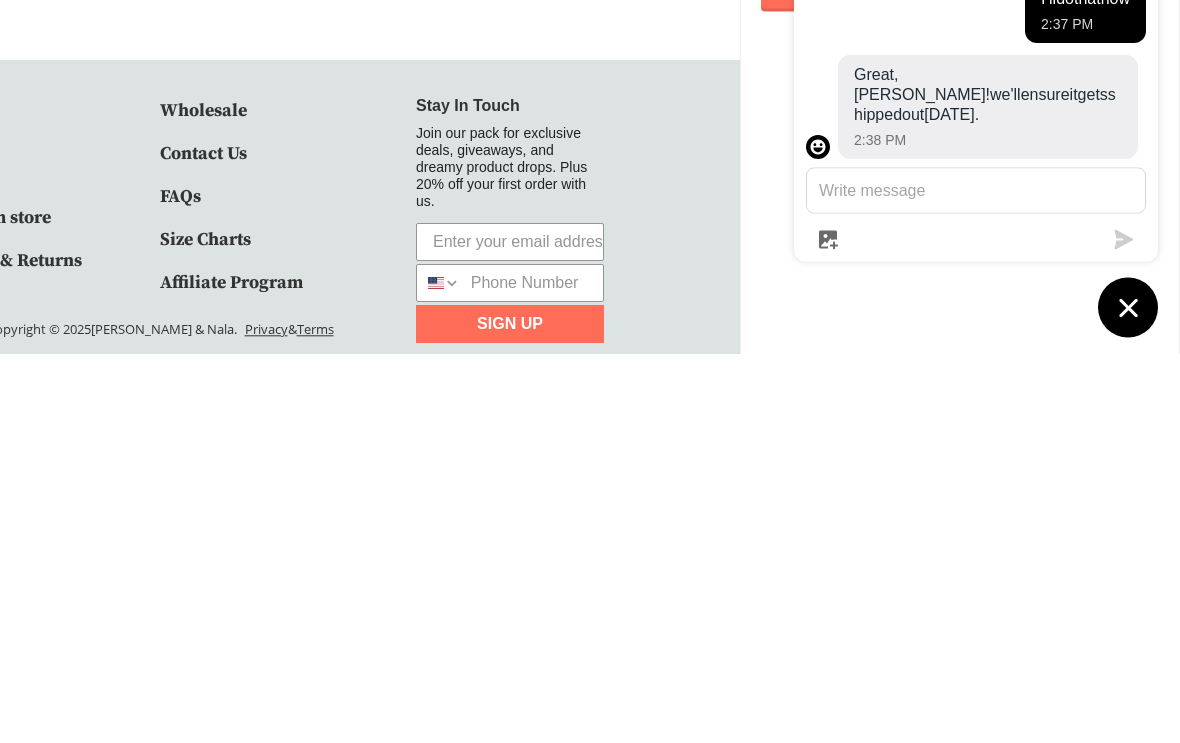 click on "Buy it now" 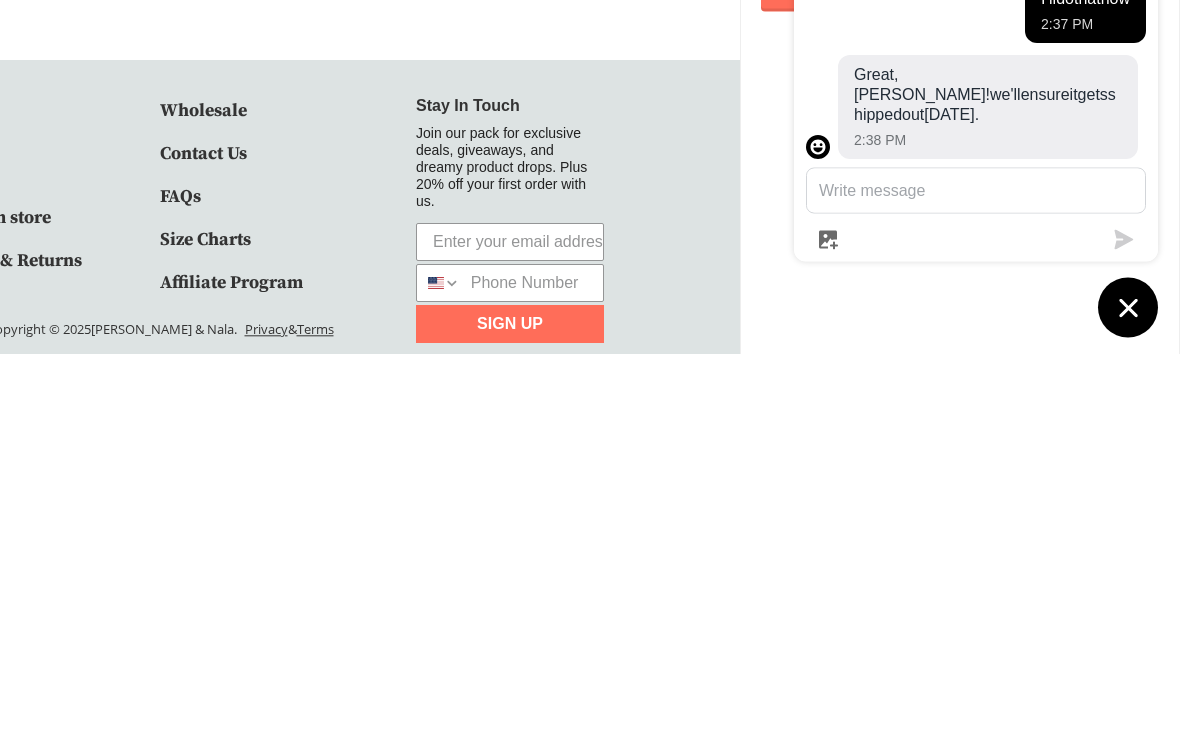 scroll, scrollTop: 0, scrollLeft: 0, axis: both 